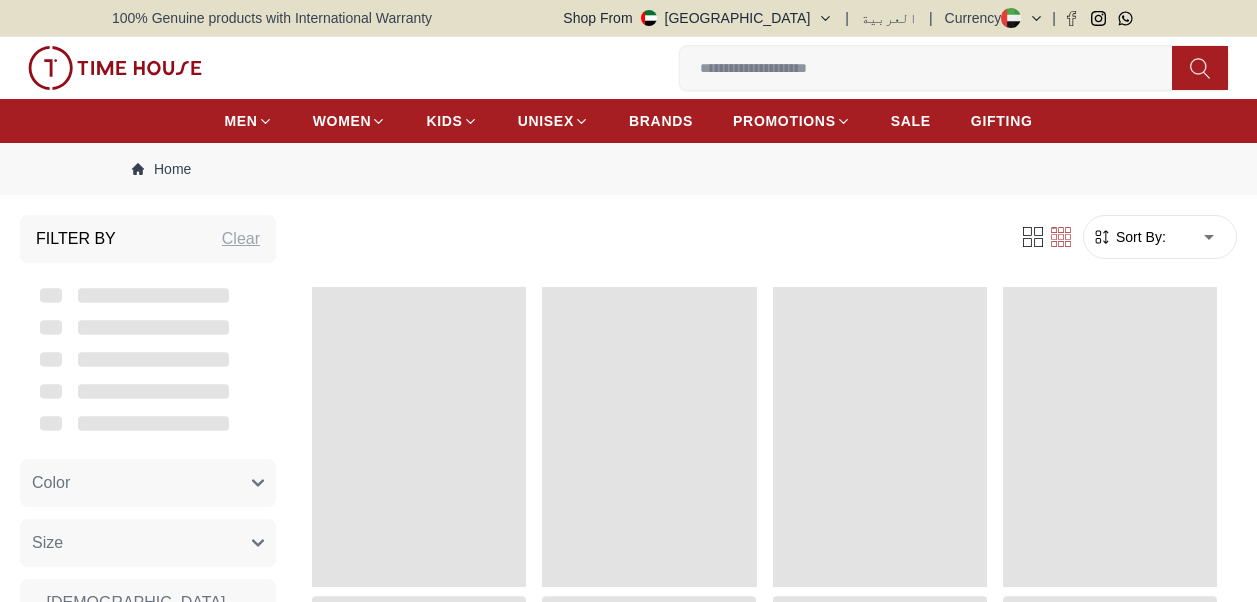 scroll, scrollTop: 0, scrollLeft: 0, axis: both 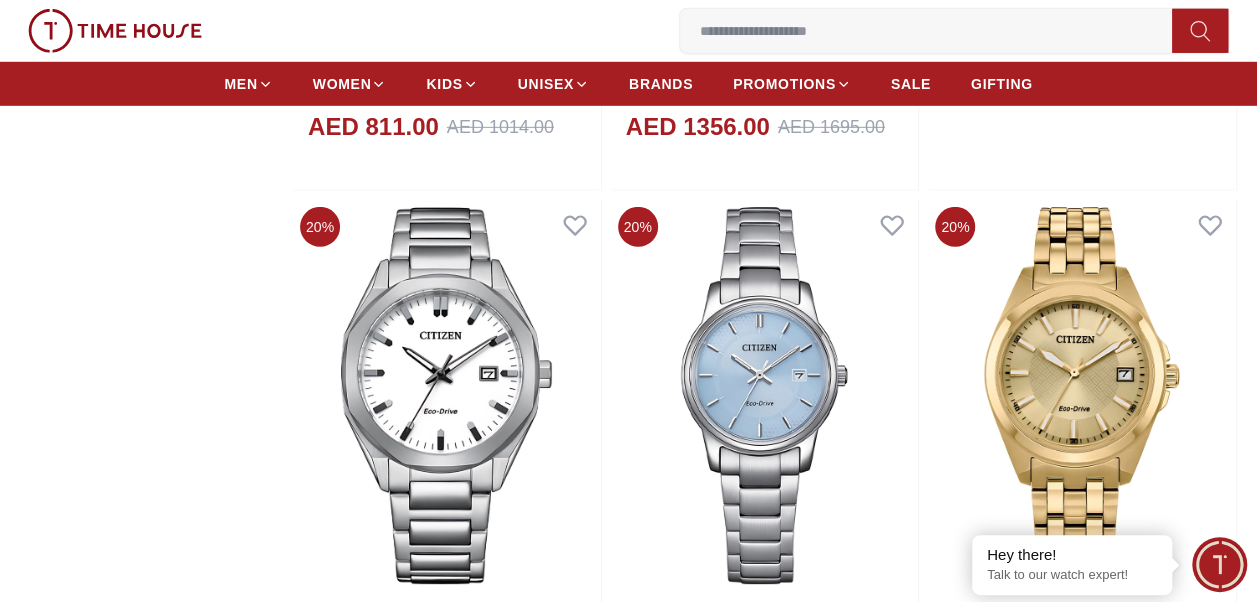 click at bounding box center [934, 31] 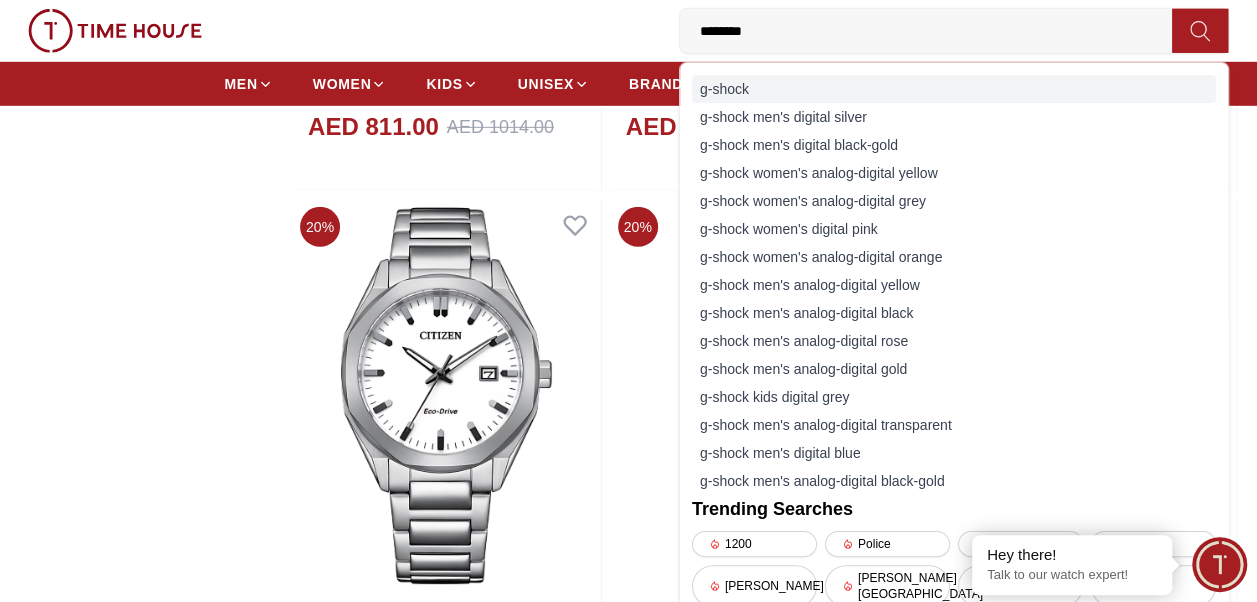 type on "********" 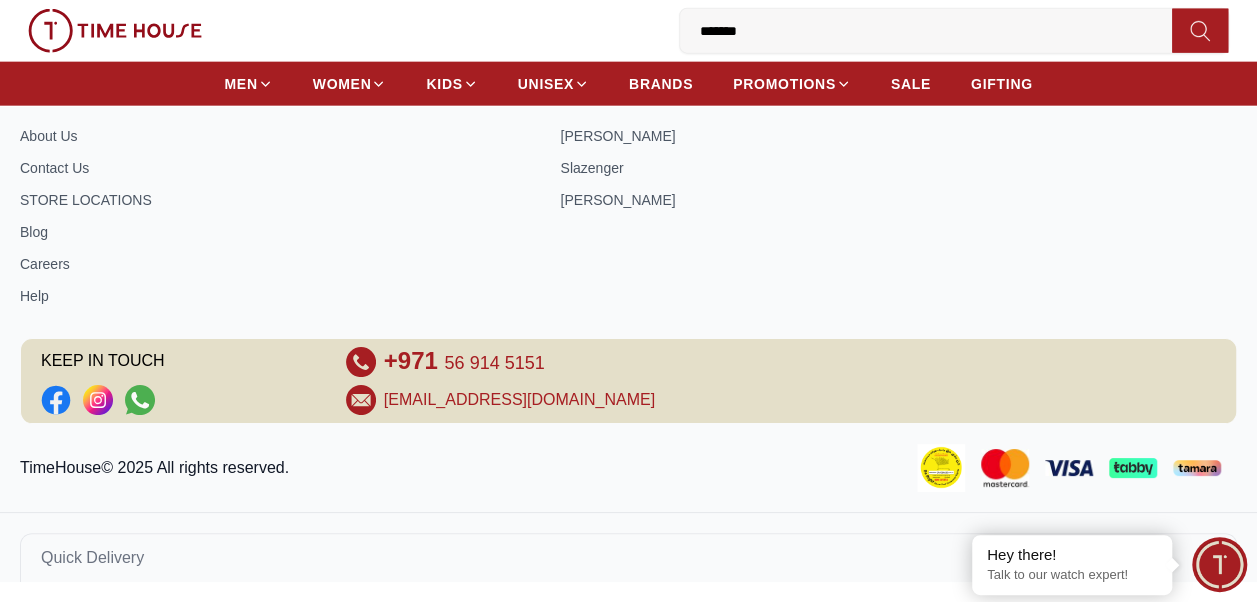 scroll, scrollTop: 0, scrollLeft: 0, axis: both 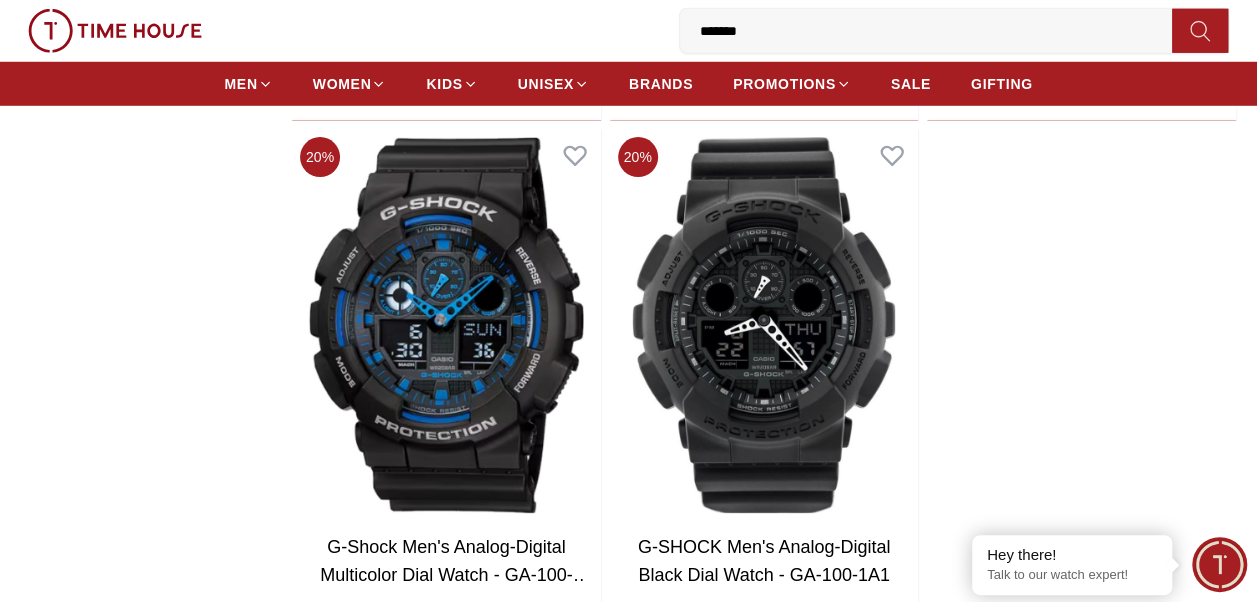 click on "*******" at bounding box center [934, 31] 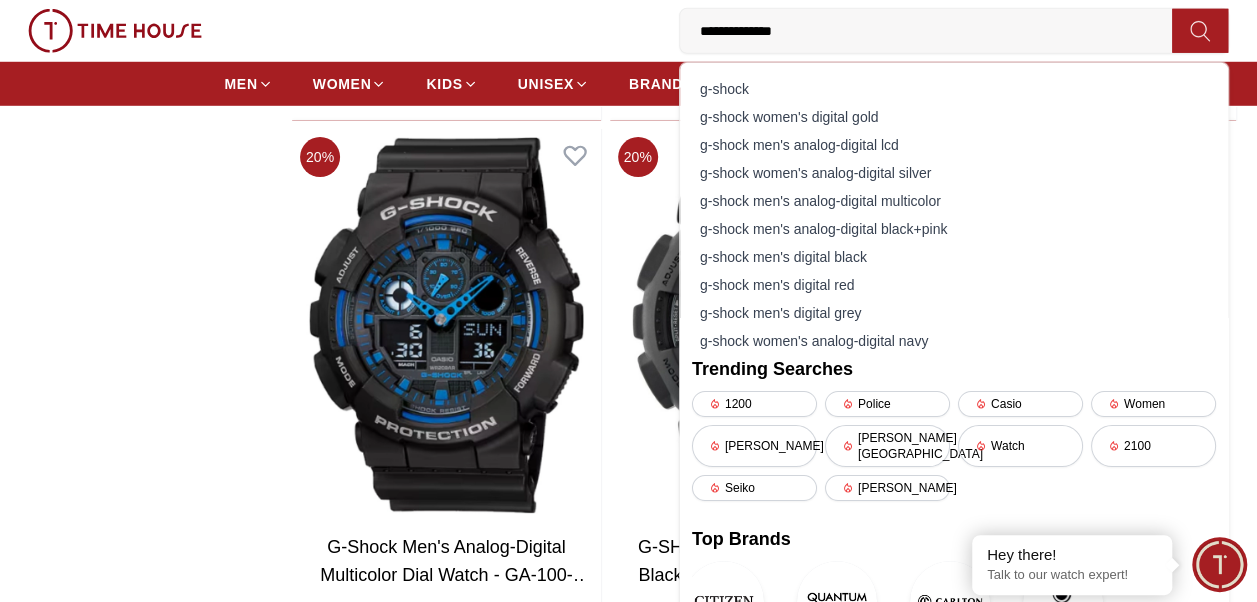 type on "**********" 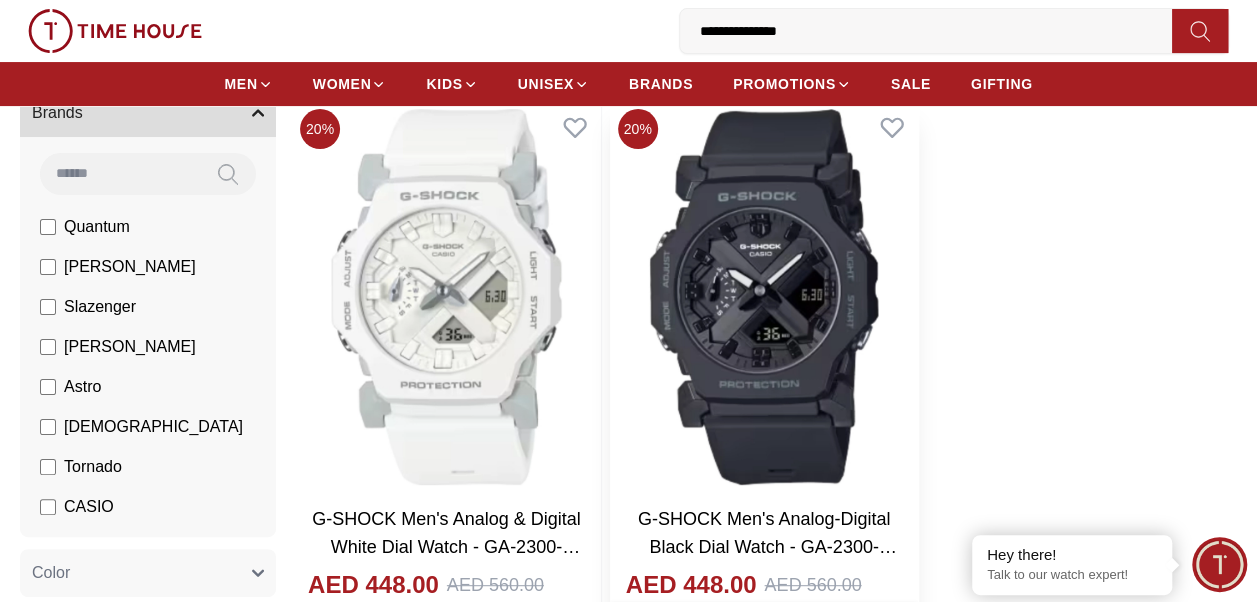 scroll, scrollTop: 185, scrollLeft: 0, axis: vertical 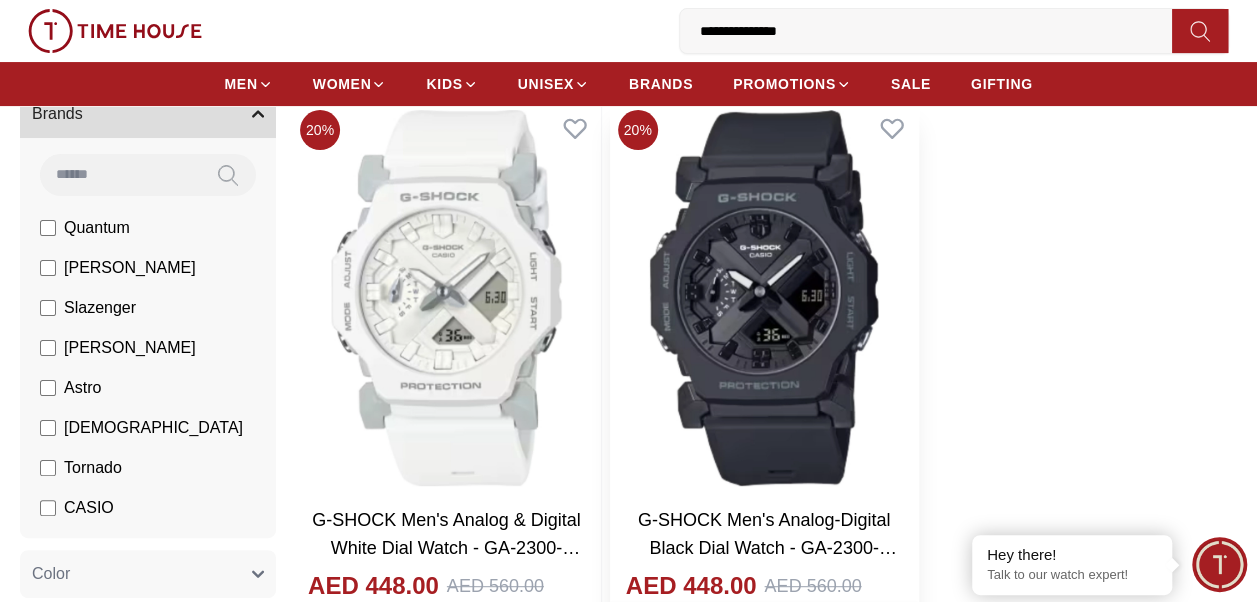 click at bounding box center [764, 298] 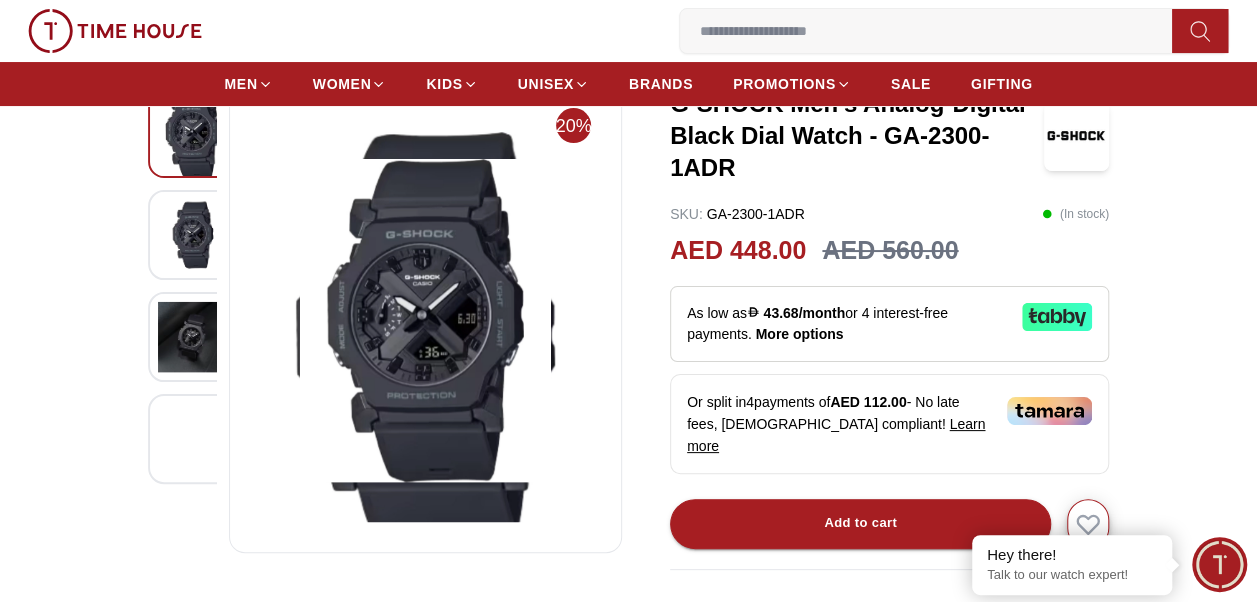 scroll, scrollTop: 126, scrollLeft: 0, axis: vertical 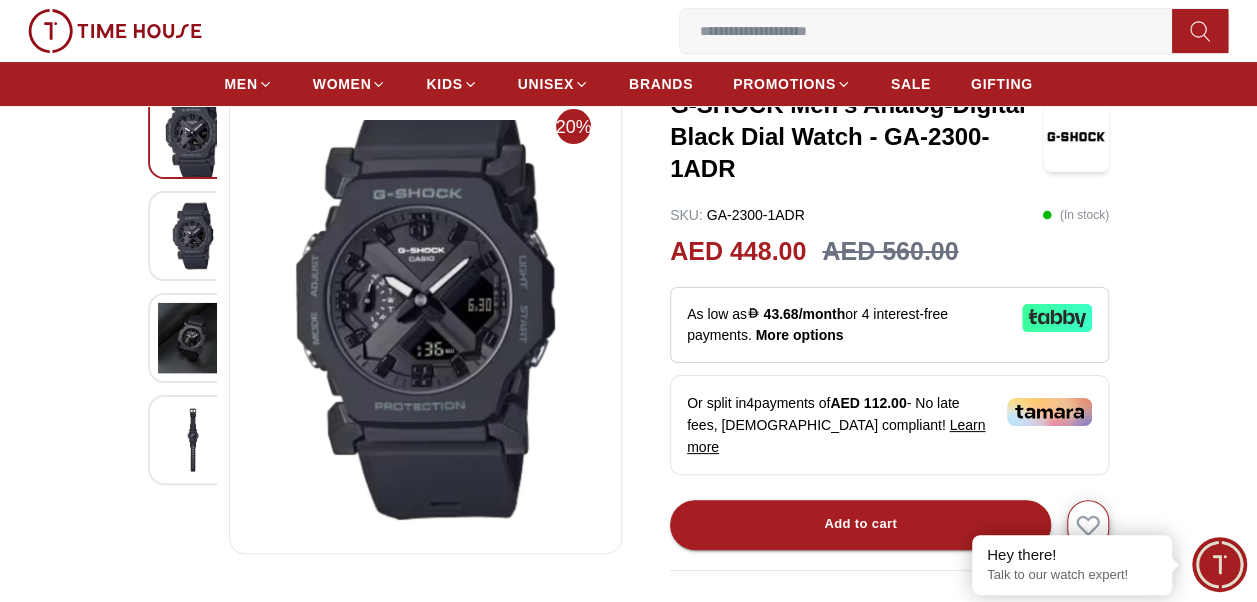 click at bounding box center (425, 321) 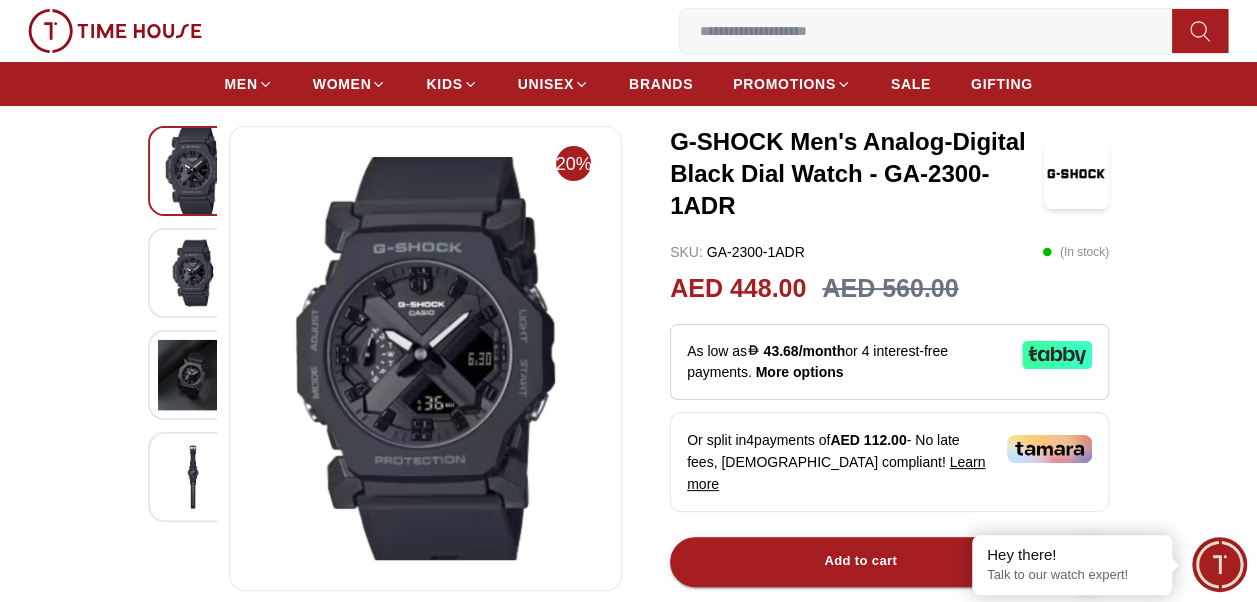 scroll, scrollTop: 91, scrollLeft: 0, axis: vertical 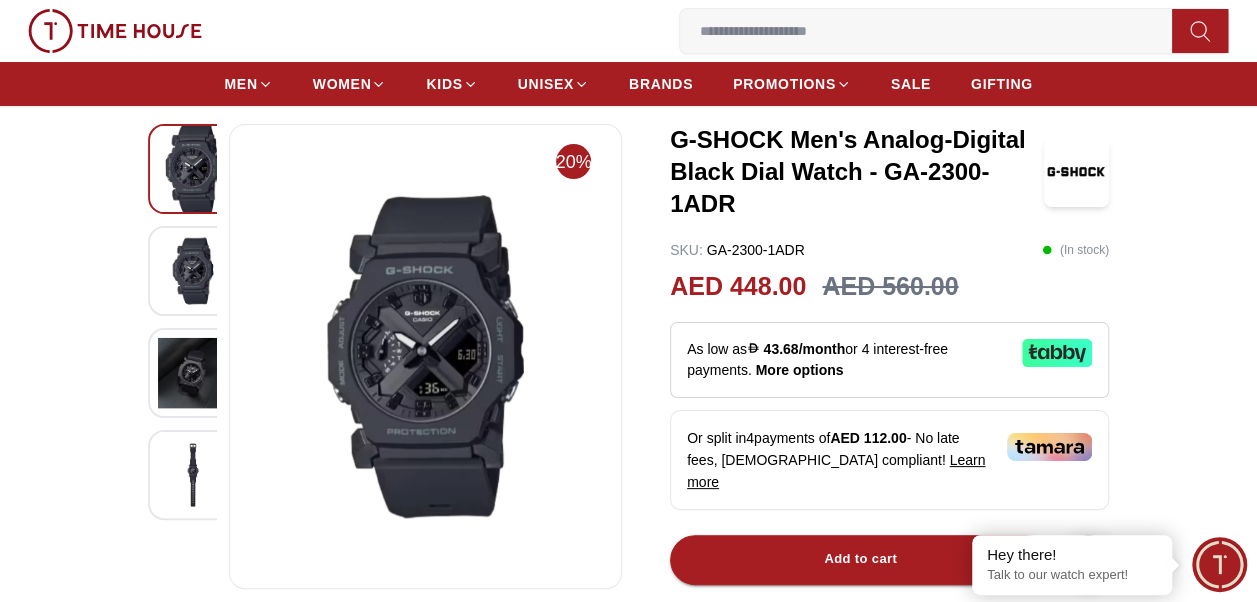 click at bounding box center (193, 270) 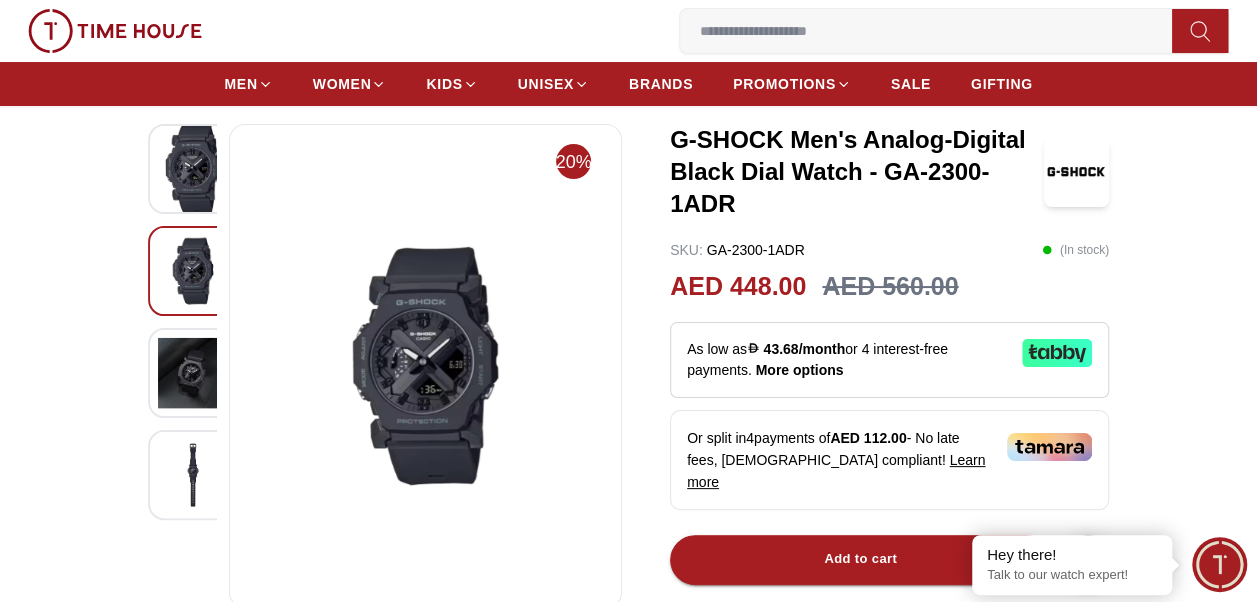 click at bounding box center (193, 372) 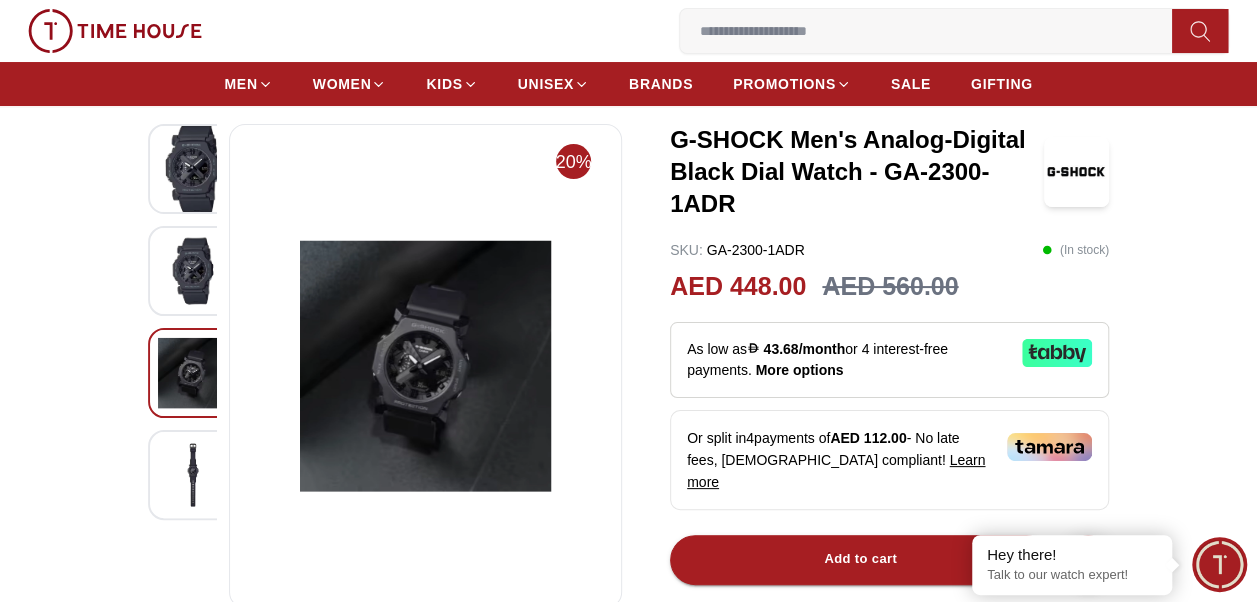 click at bounding box center [193, 474] 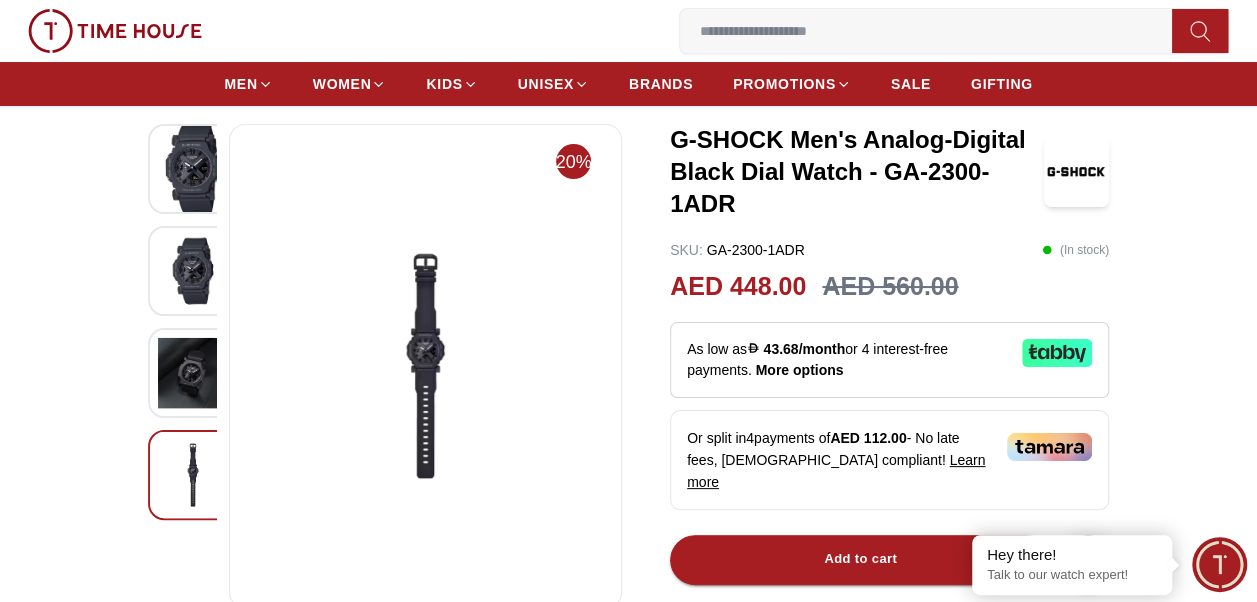 click at bounding box center (193, 270) 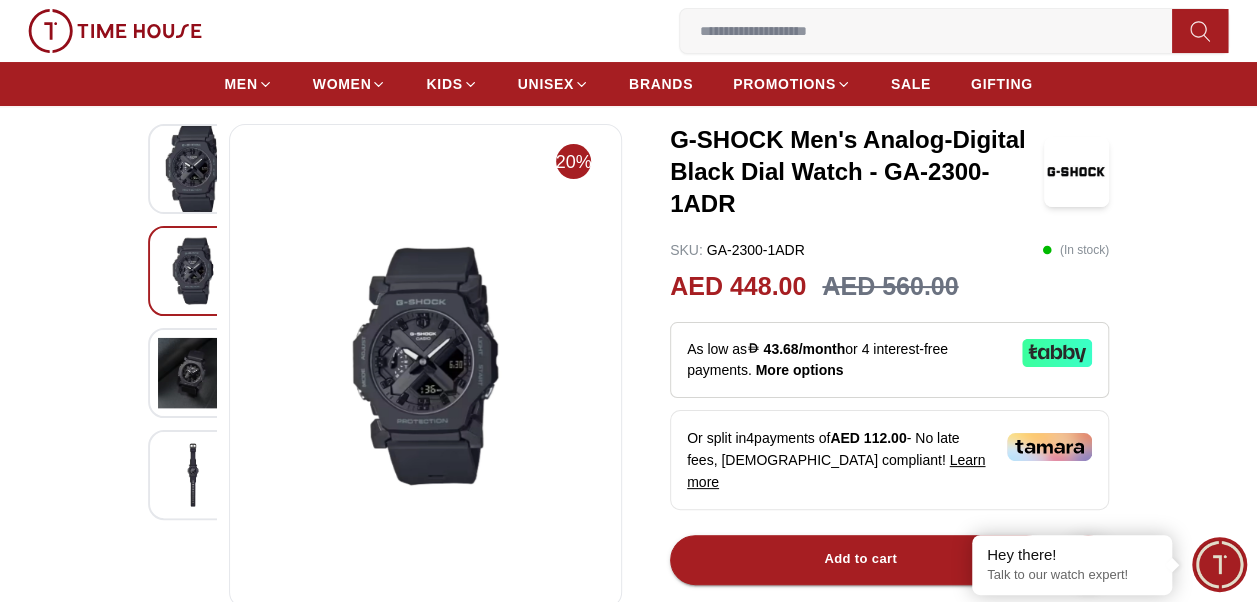 click at bounding box center (193, 169) 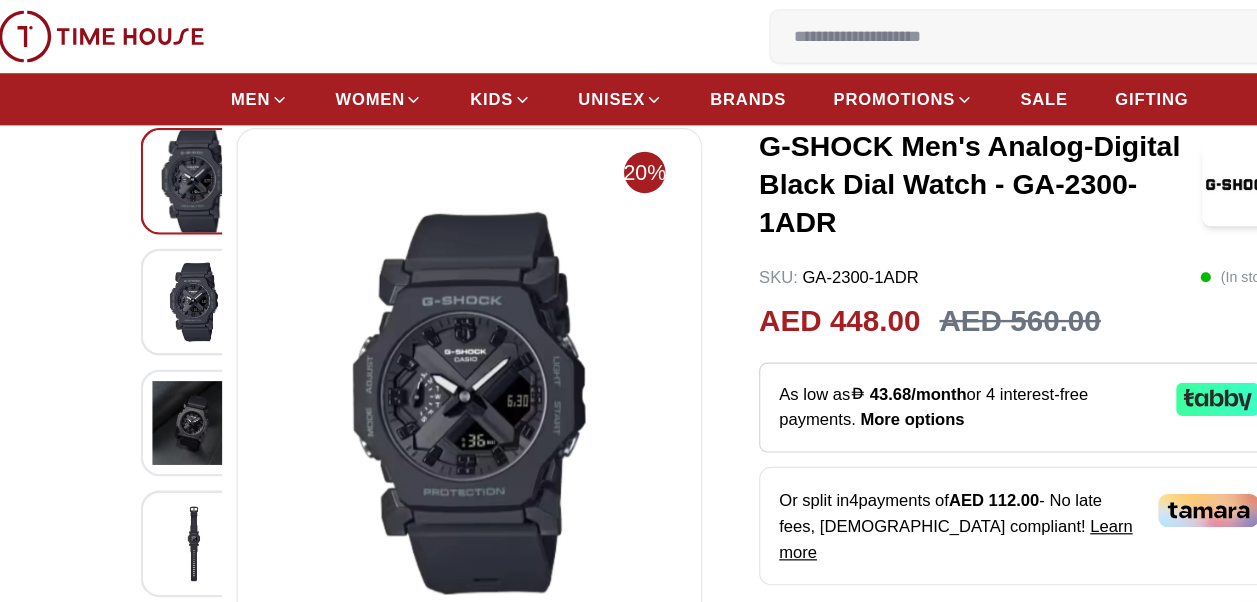 scroll, scrollTop: 106, scrollLeft: 0, axis: vertical 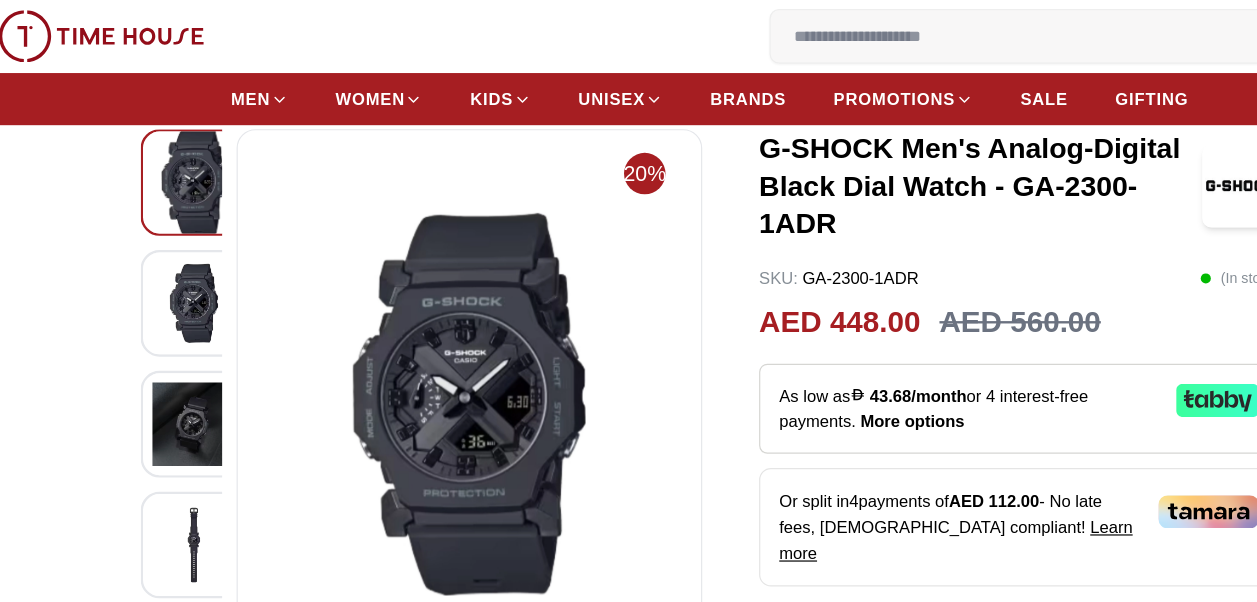 click 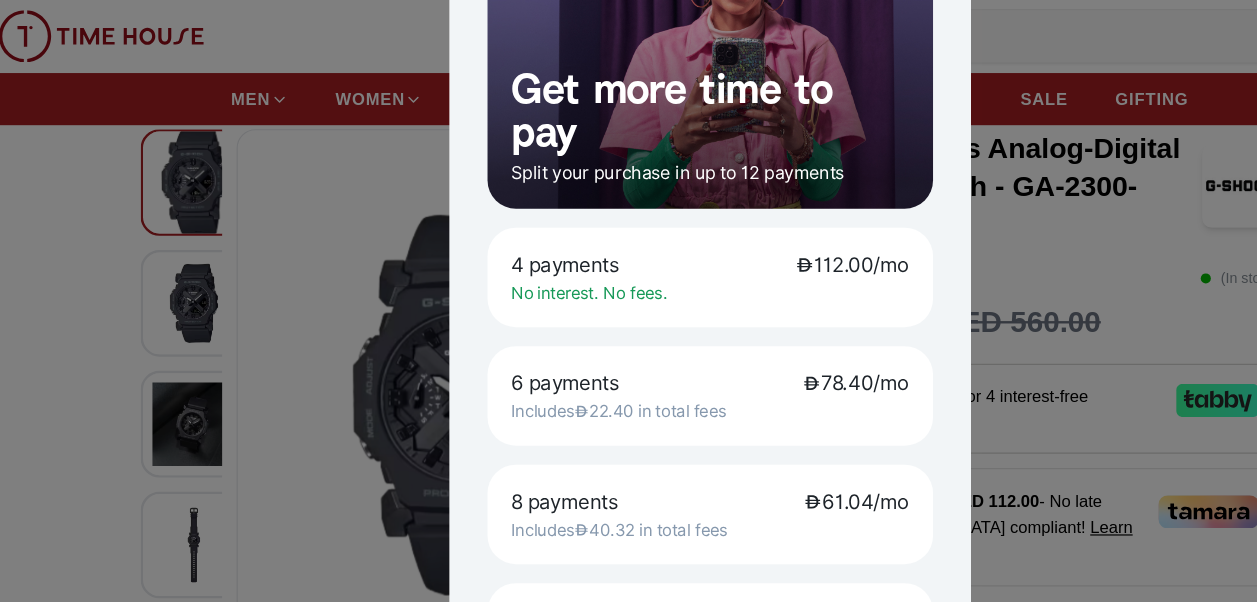 scroll, scrollTop: 212, scrollLeft: 0, axis: vertical 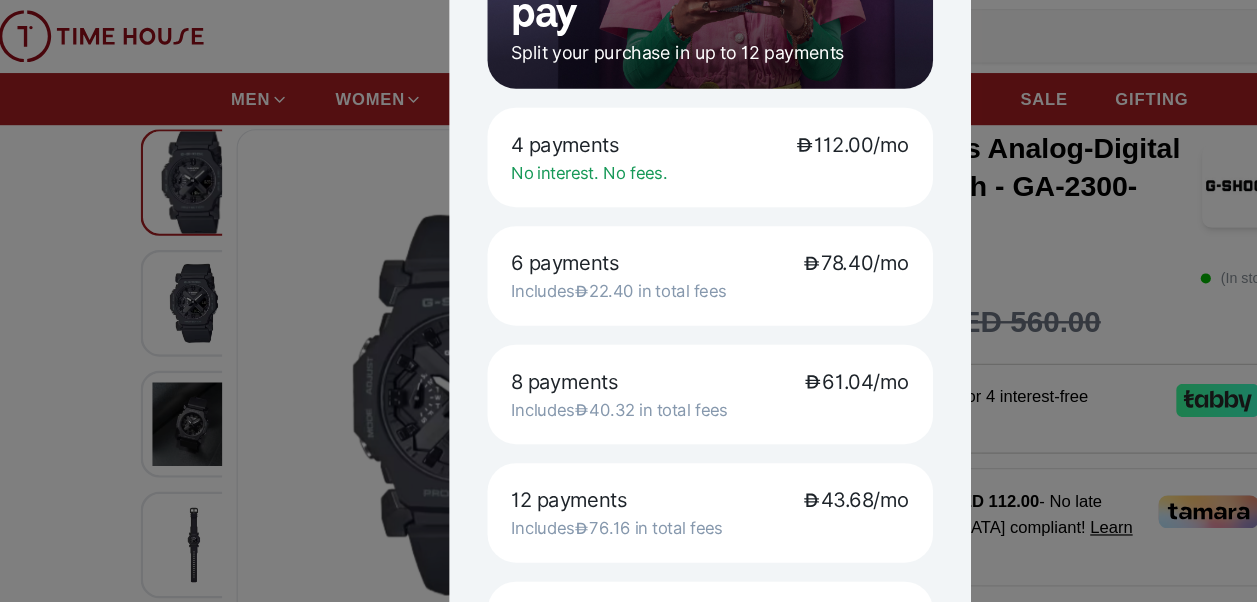 click at bounding box center [628, 301] 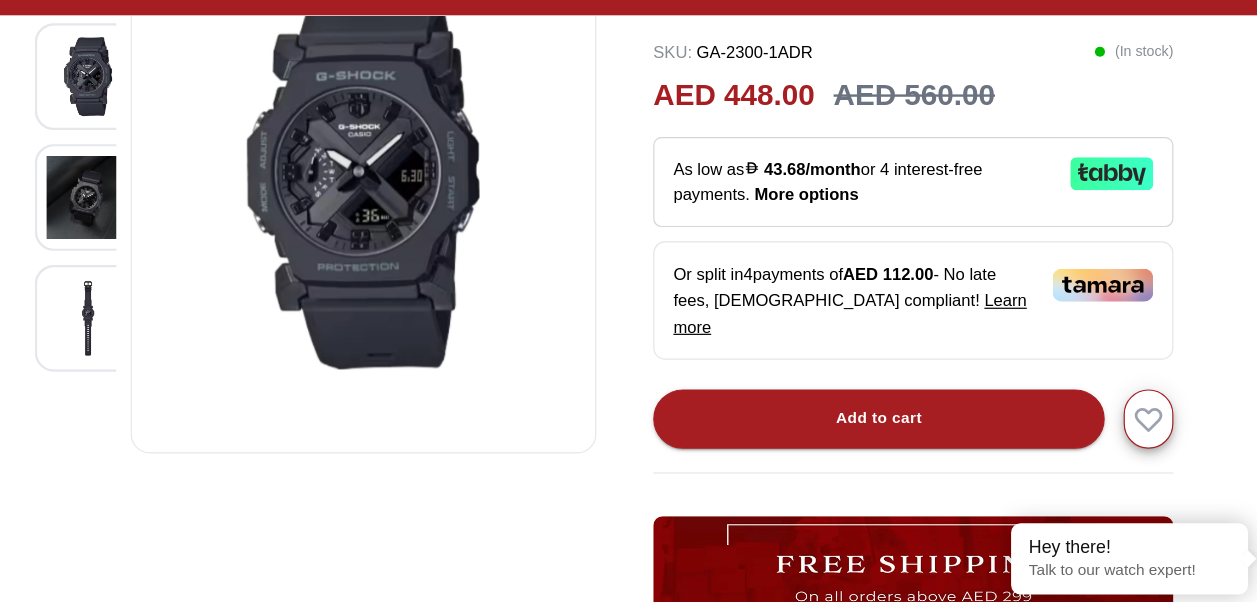 scroll, scrollTop: 299, scrollLeft: 0, axis: vertical 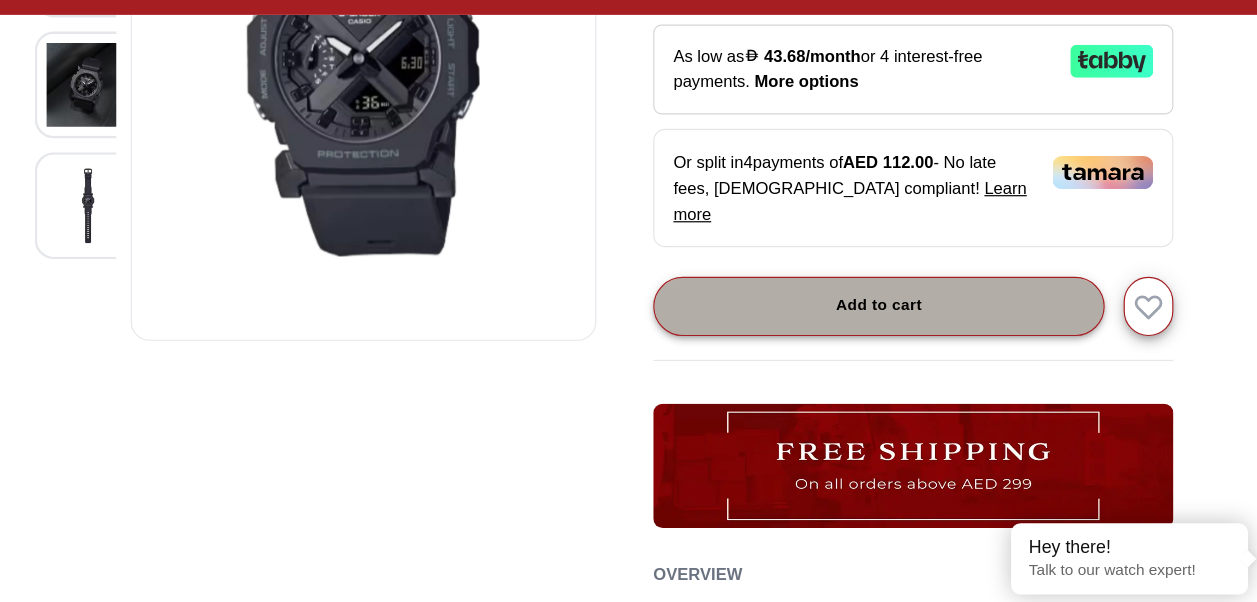 click on "Add to cart" at bounding box center (860, 352) 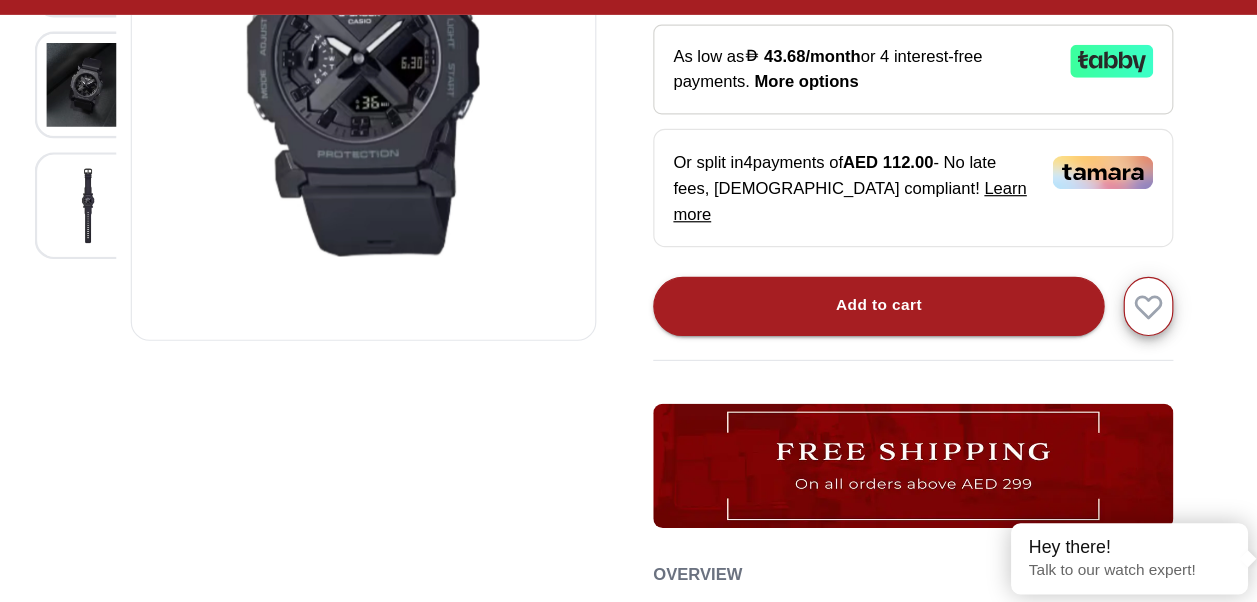 click at bounding box center [889, 486] 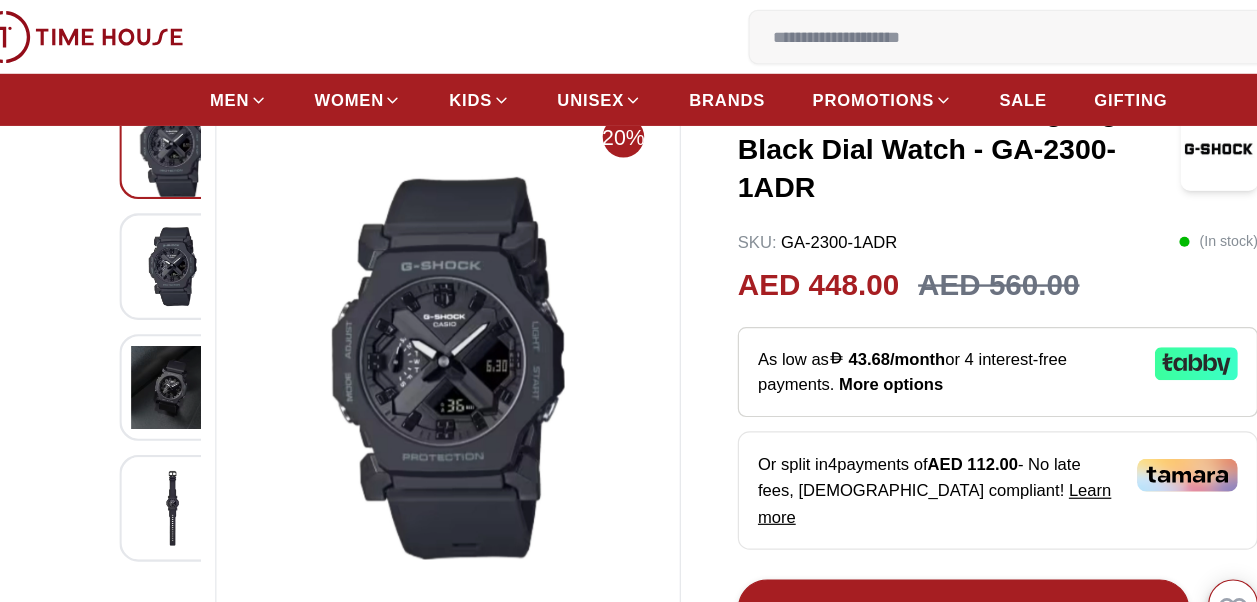 scroll, scrollTop: 0, scrollLeft: 0, axis: both 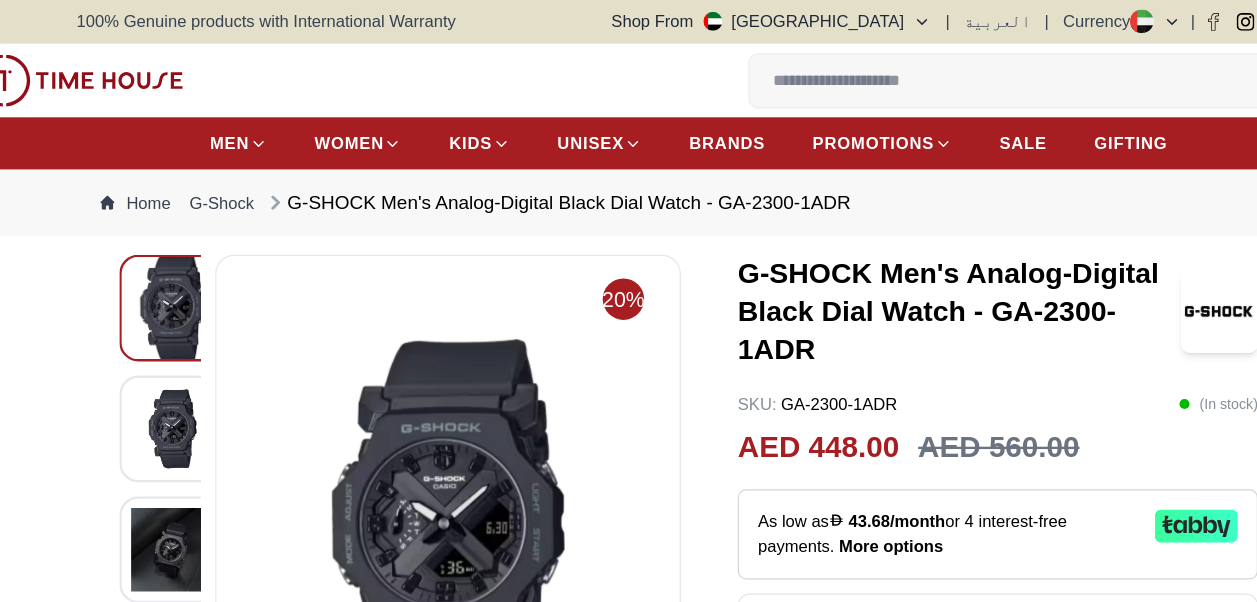 click at bounding box center [193, 361] 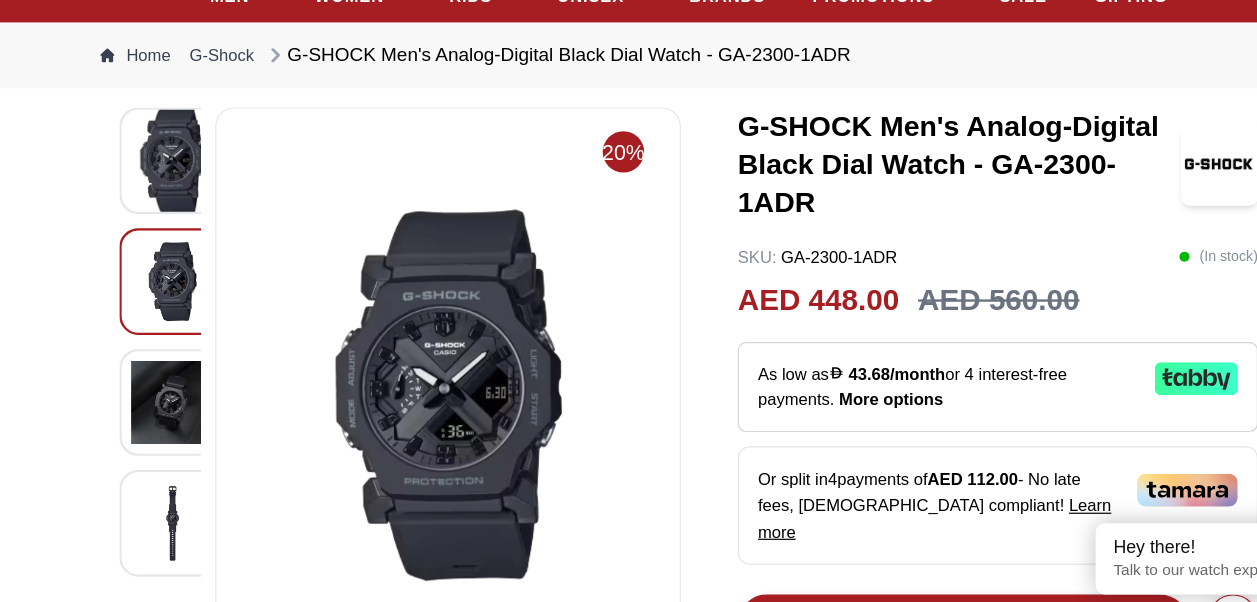 scroll, scrollTop: 32, scrollLeft: 0, axis: vertical 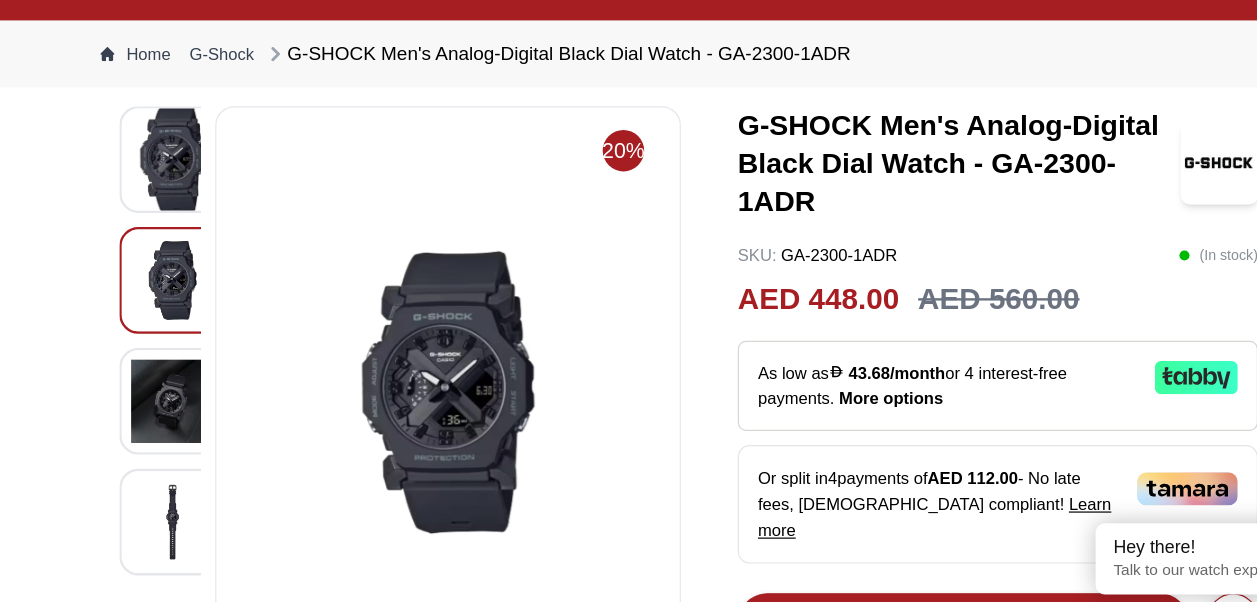 click at bounding box center [193, 431] 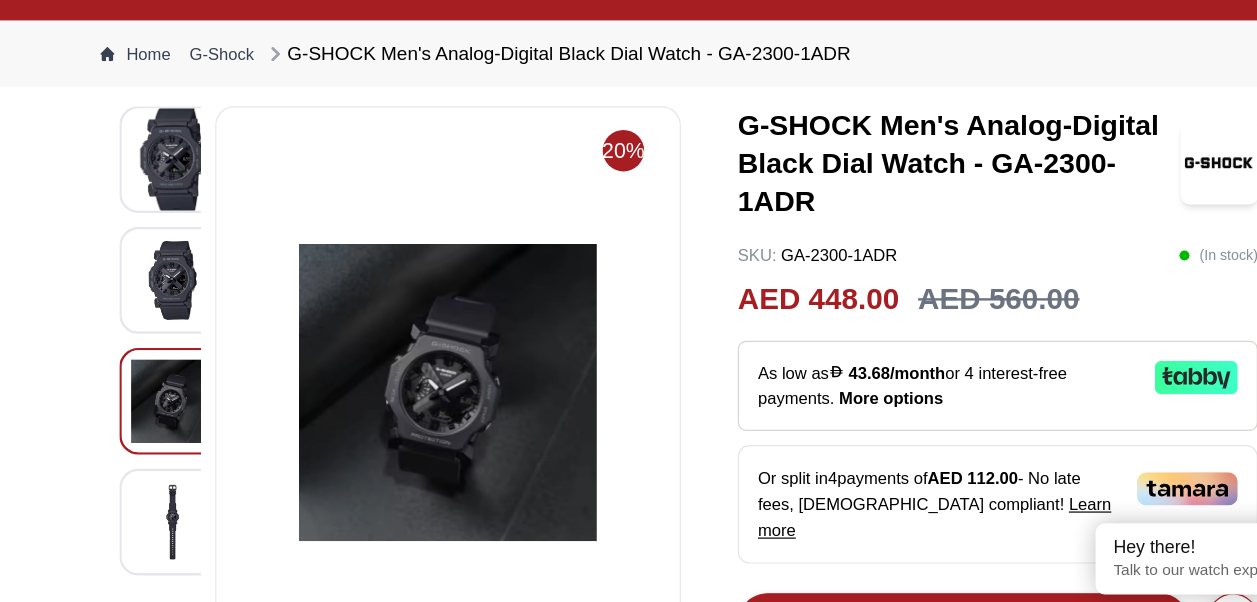click at bounding box center [193, 533] 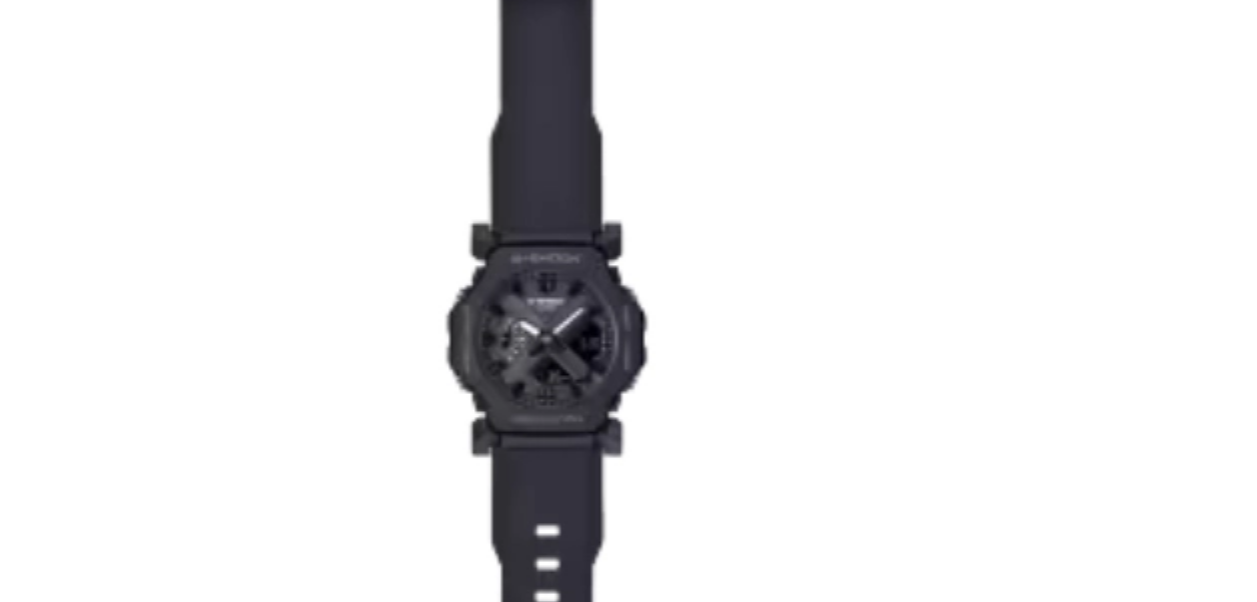 scroll, scrollTop: 32, scrollLeft: 0, axis: vertical 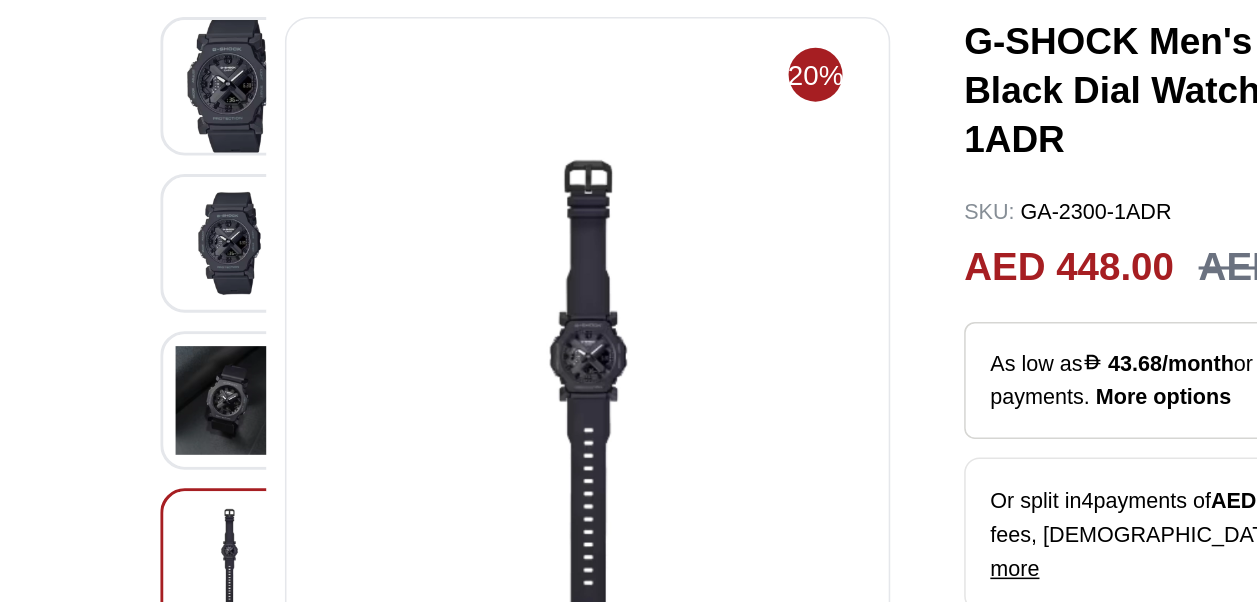 click at bounding box center [425, 425] 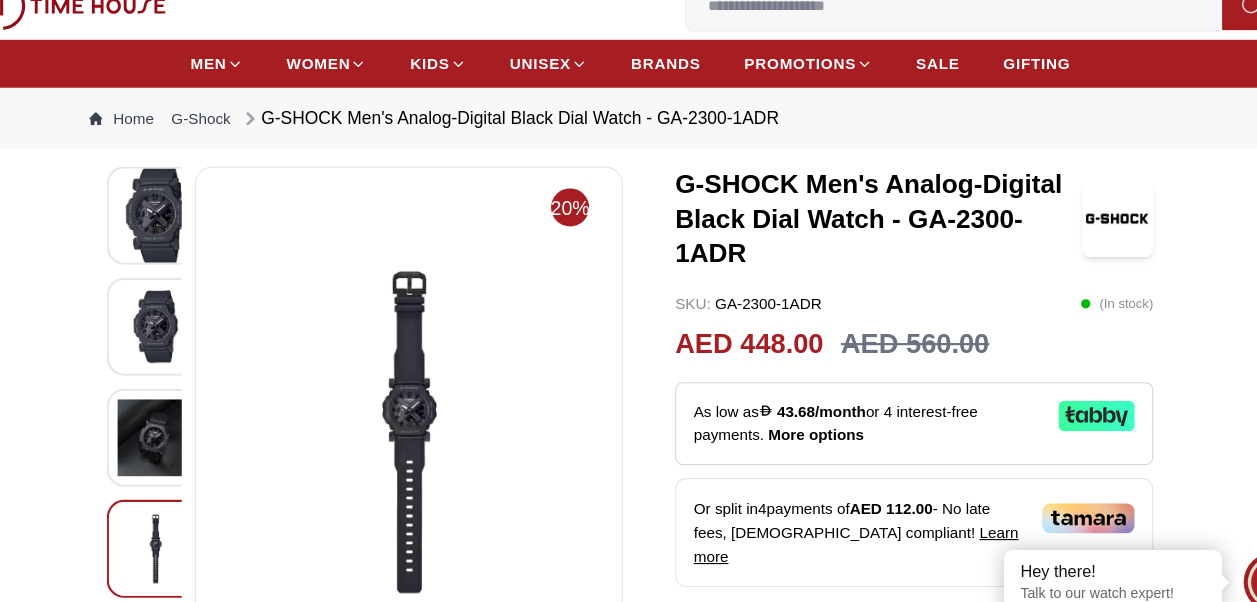click at bounding box center (425, 425) 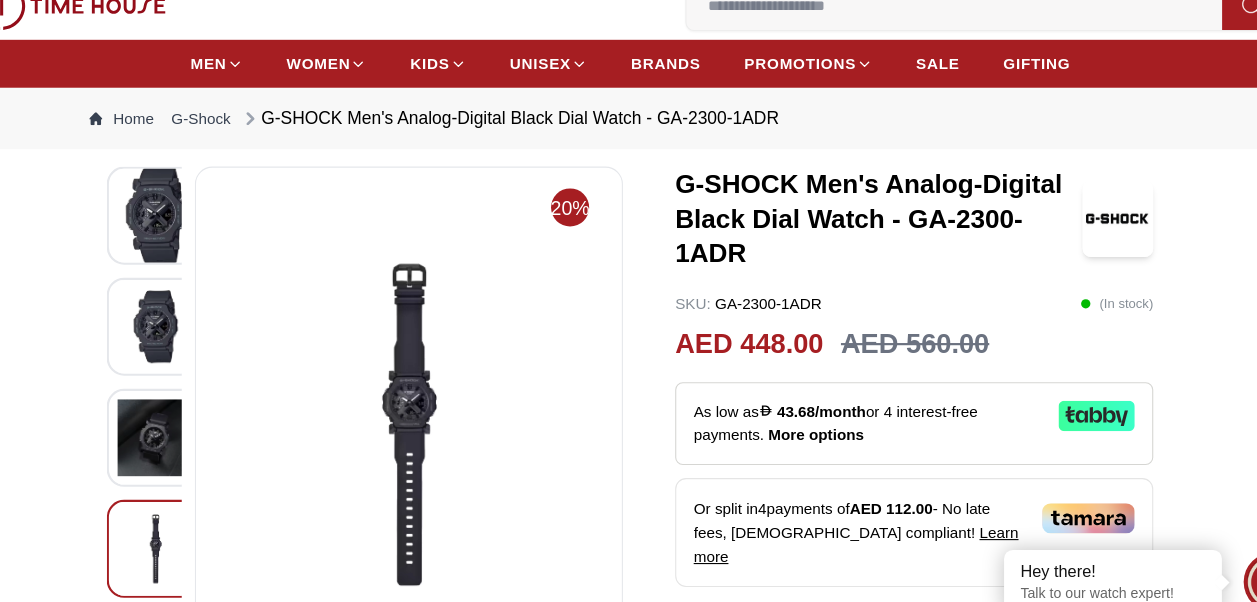 click at bounding box center (425, 425) 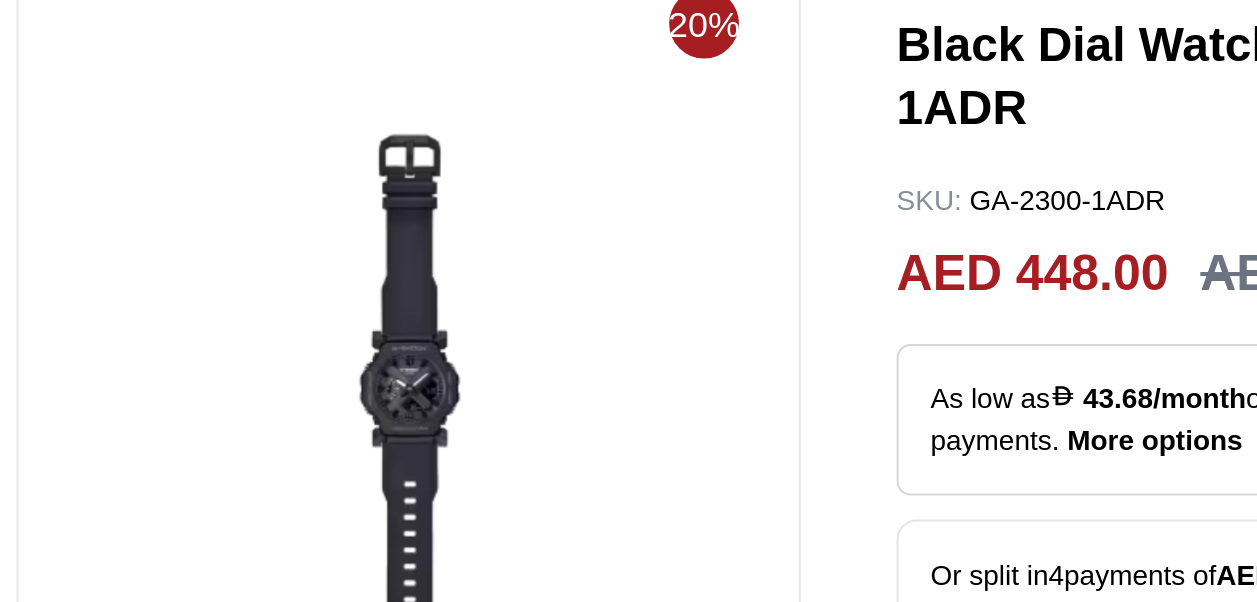 scroll, scrollTop: 32, scrollLeft: 0, axis: vertical 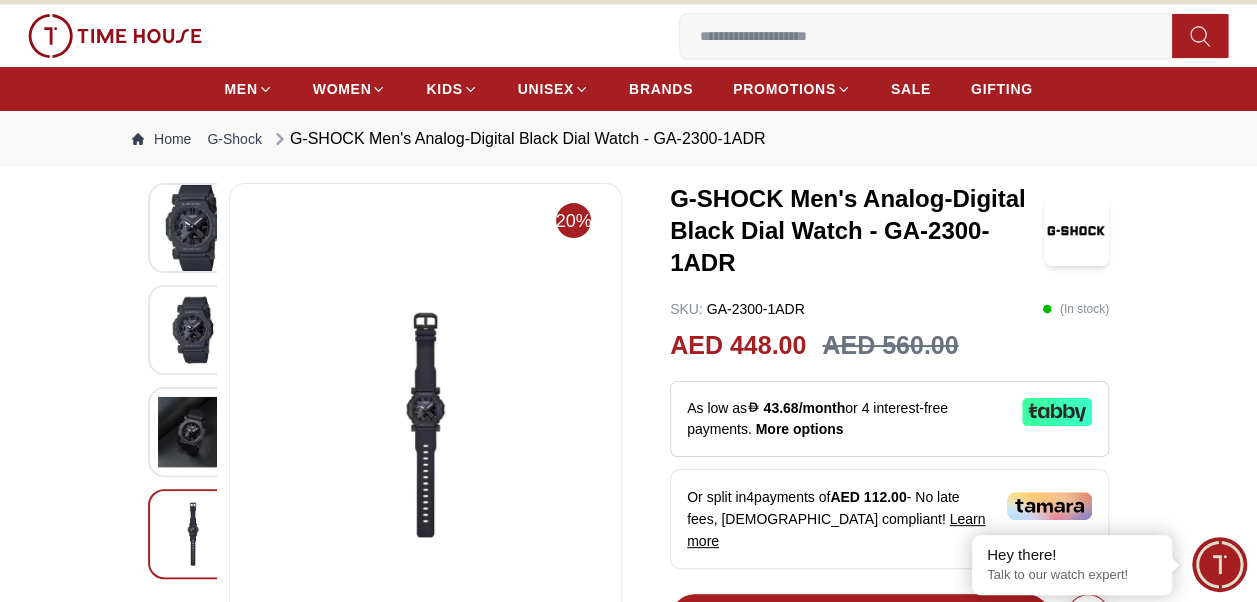click at bounding box center [193, 432] 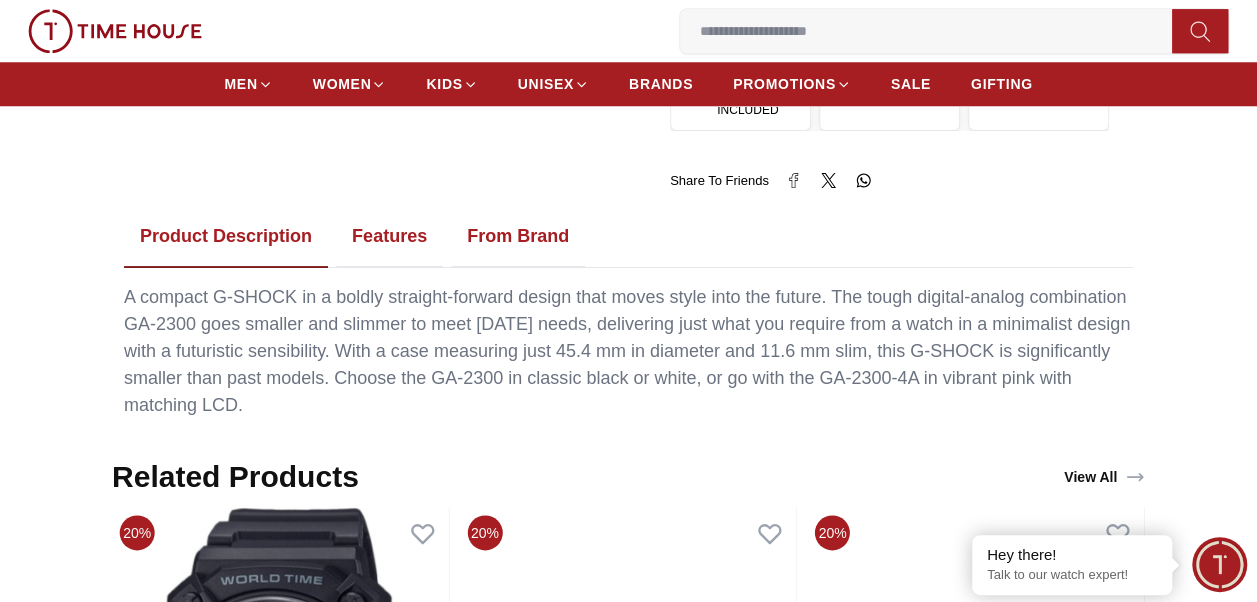 scroll, scrollTop: 924, scrollLeft: 0, axis: vertical 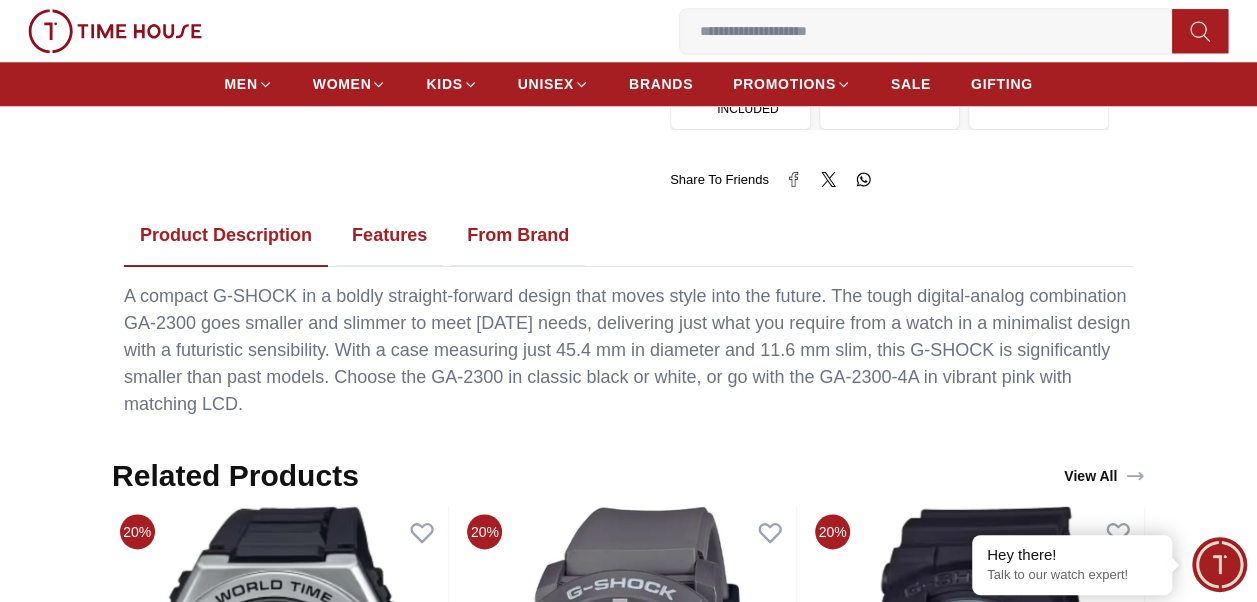 click on "Features" at bounding box center (389, 236) 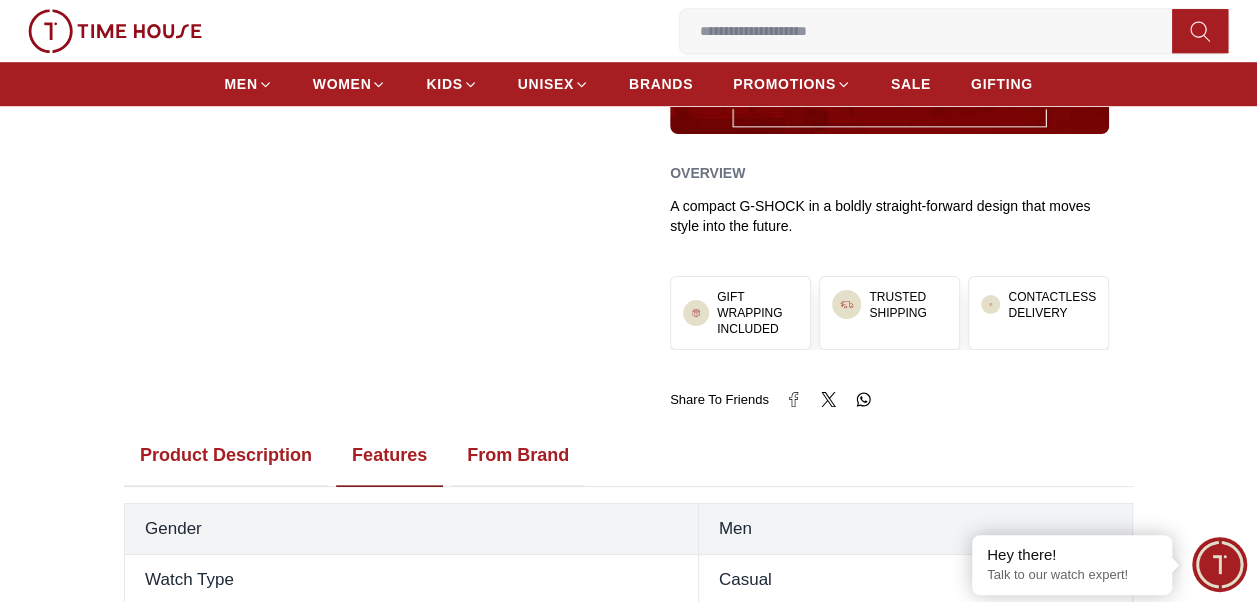 scroll, scrollTop: 703, scrollLeft: 0, axis: vertical 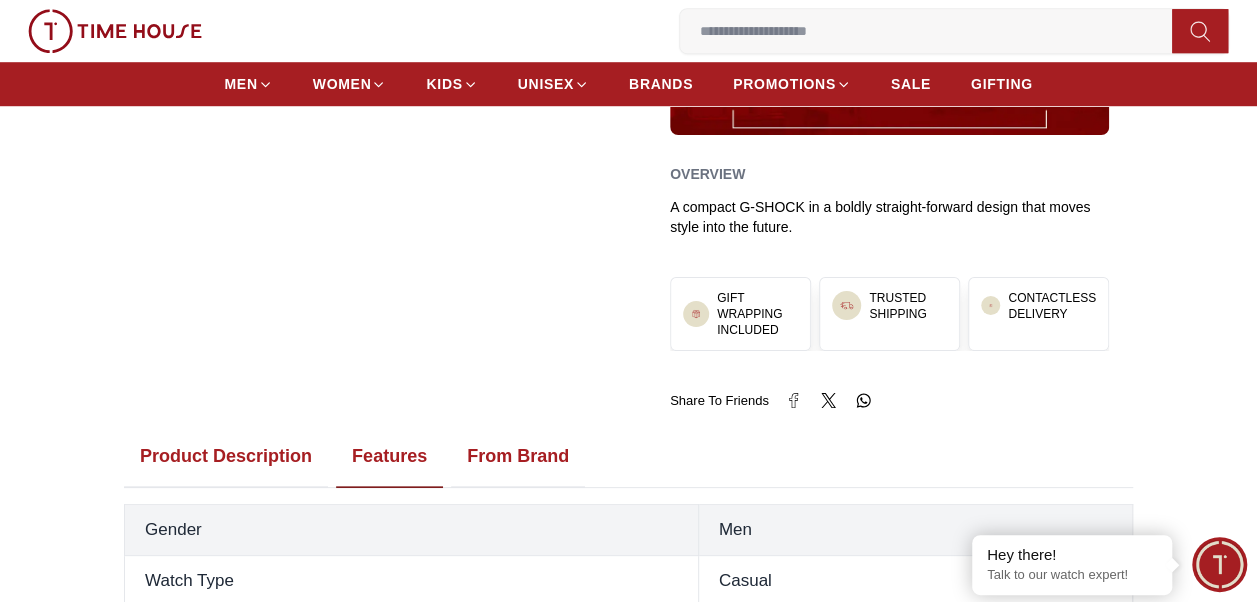 click on "From Brand" at bounding box center (518, 457) 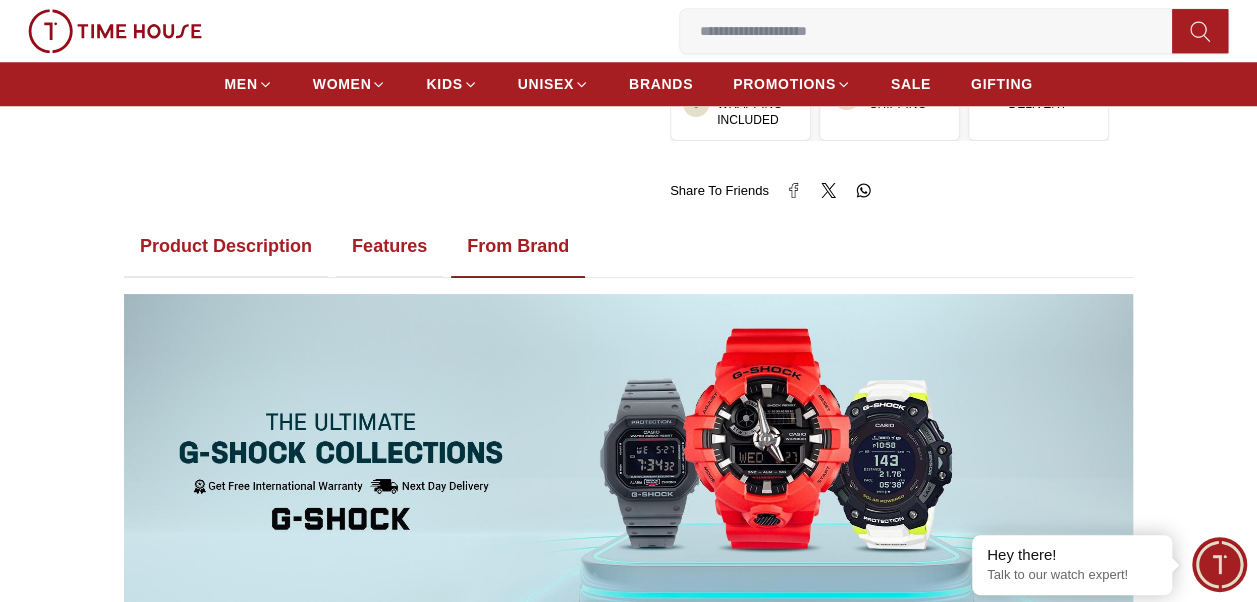 scroll, scrollTop: 914, scrollLeft: 0, axis: vertical 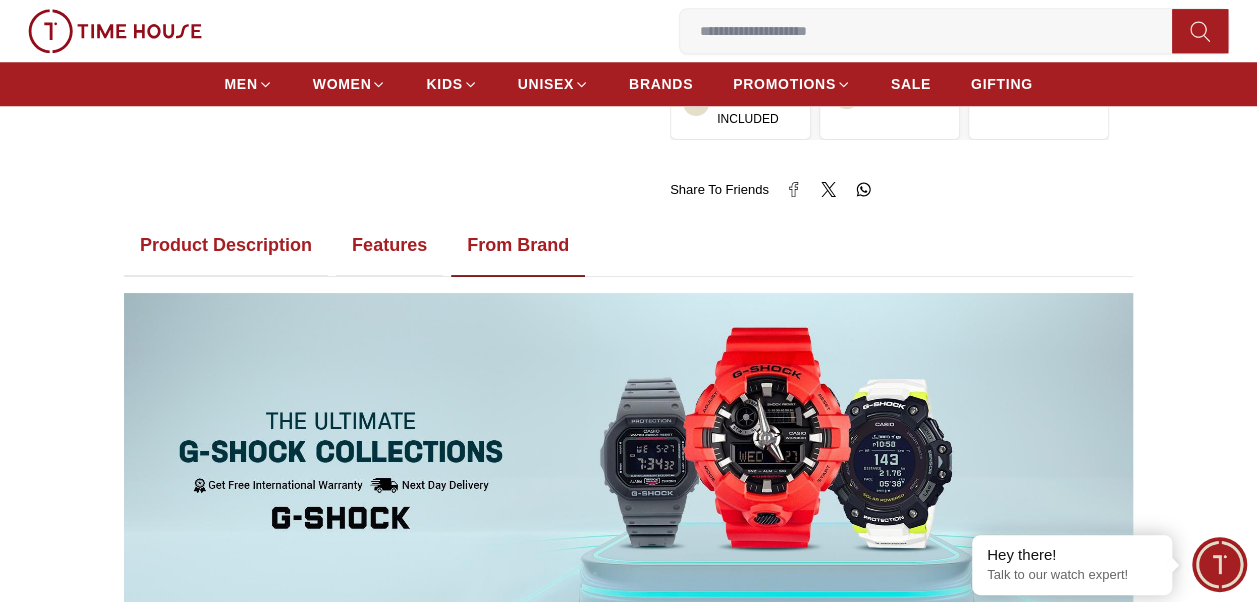 click on "Features" at bounding box center [389, 246] 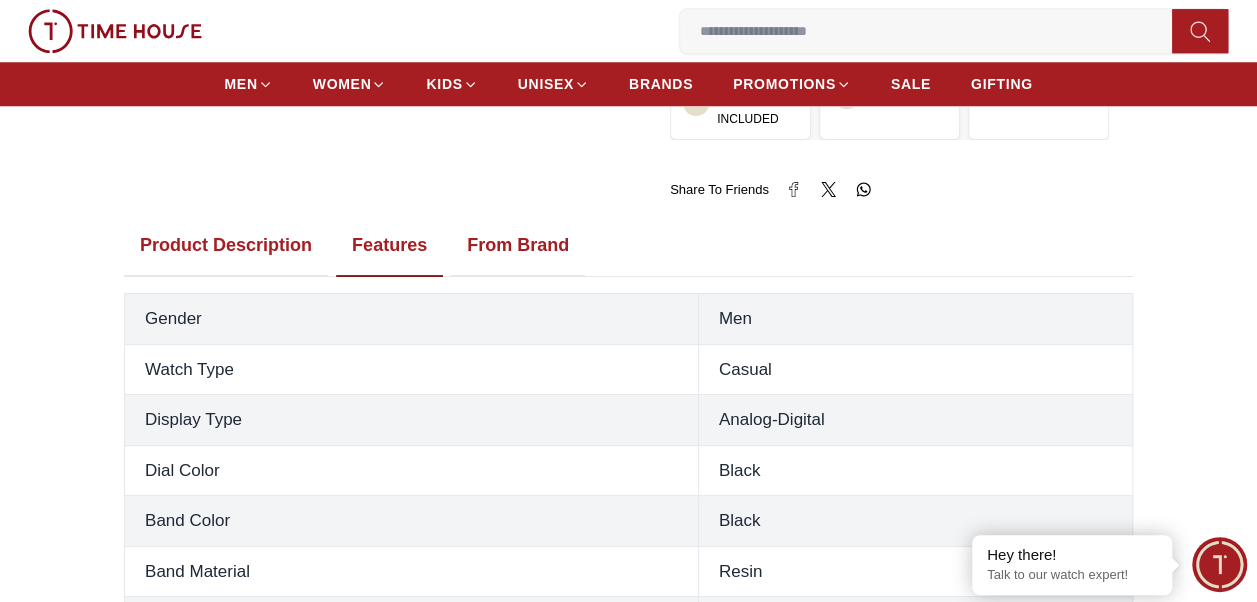 click on "Product Description" at bounding box center [226, 246] 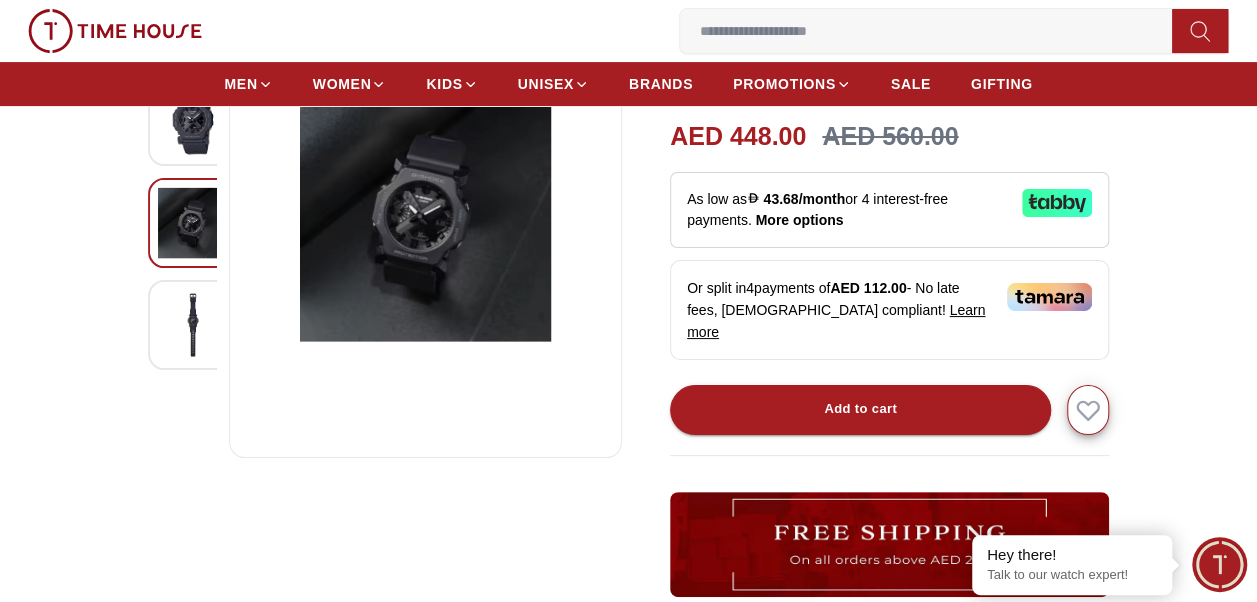scroll, scrollTop: 0, scrollLeft: 0, axis: both 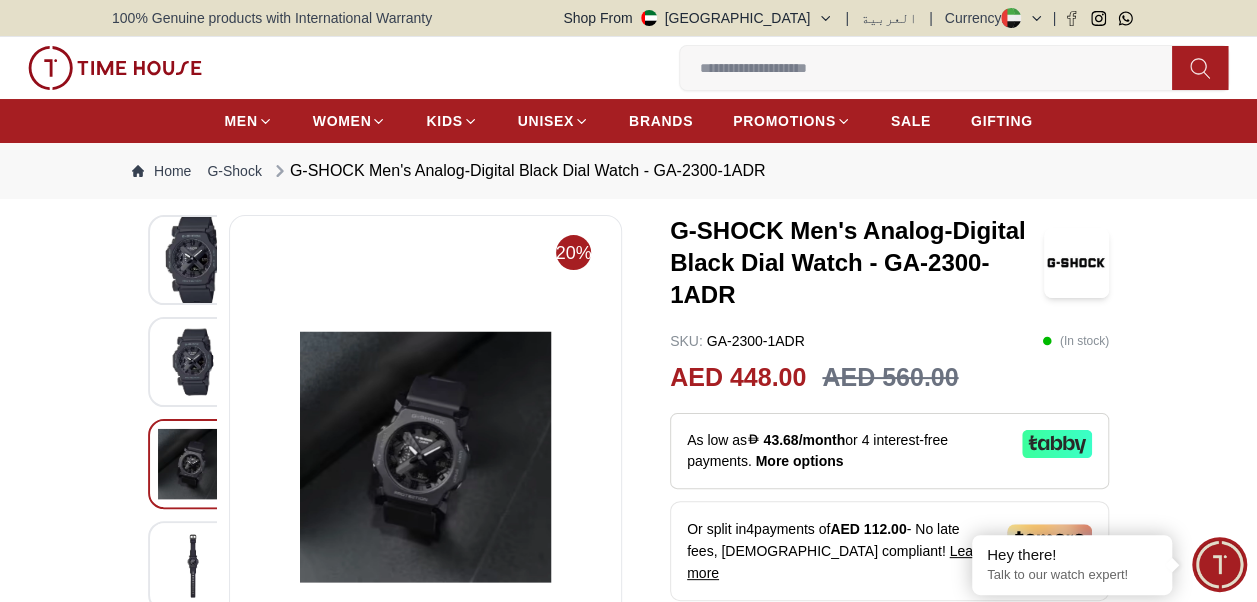 click at bounding box center [193, 260] 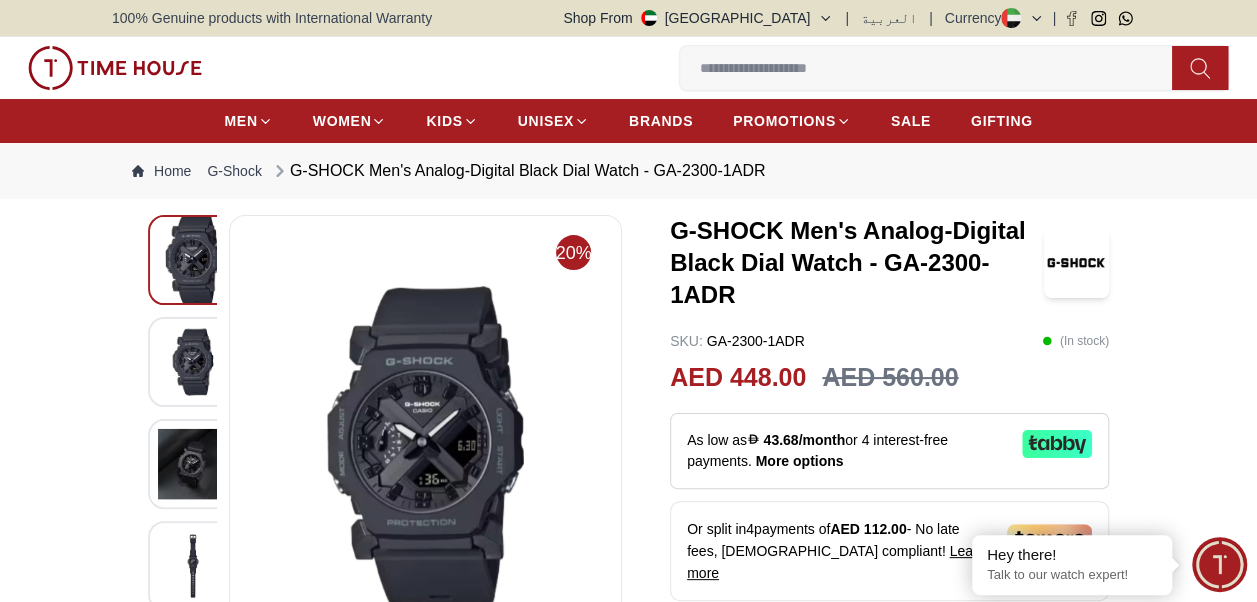 click at bounding box center (193, 361) 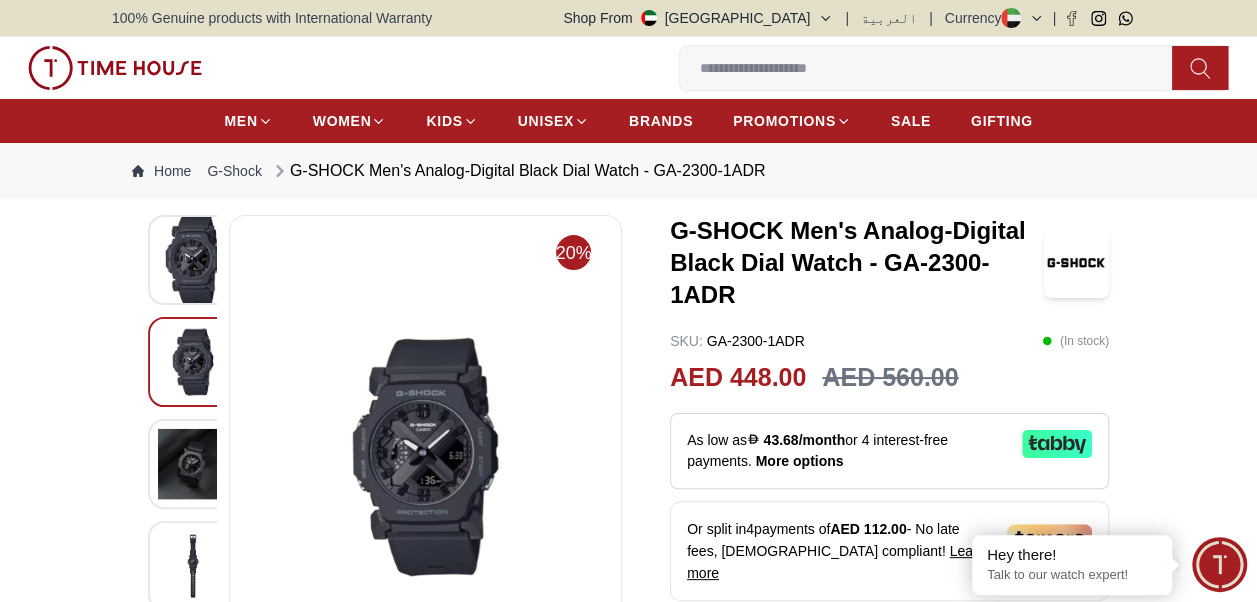 click at bounding box center (193, 260) 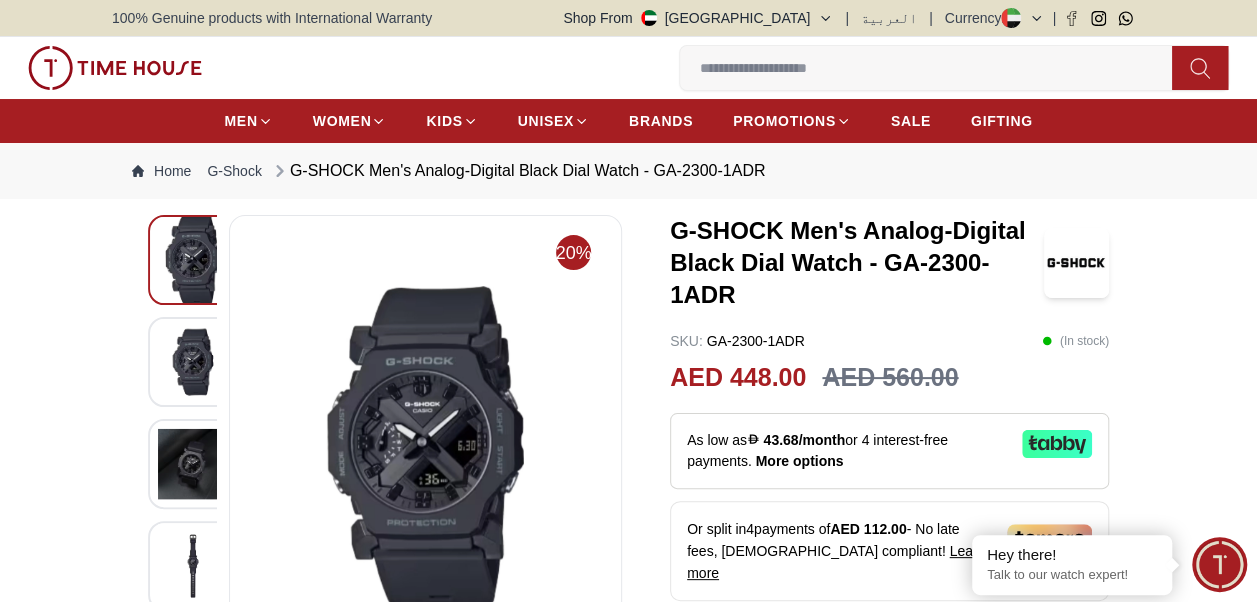 click at bounding box center [193, 361] 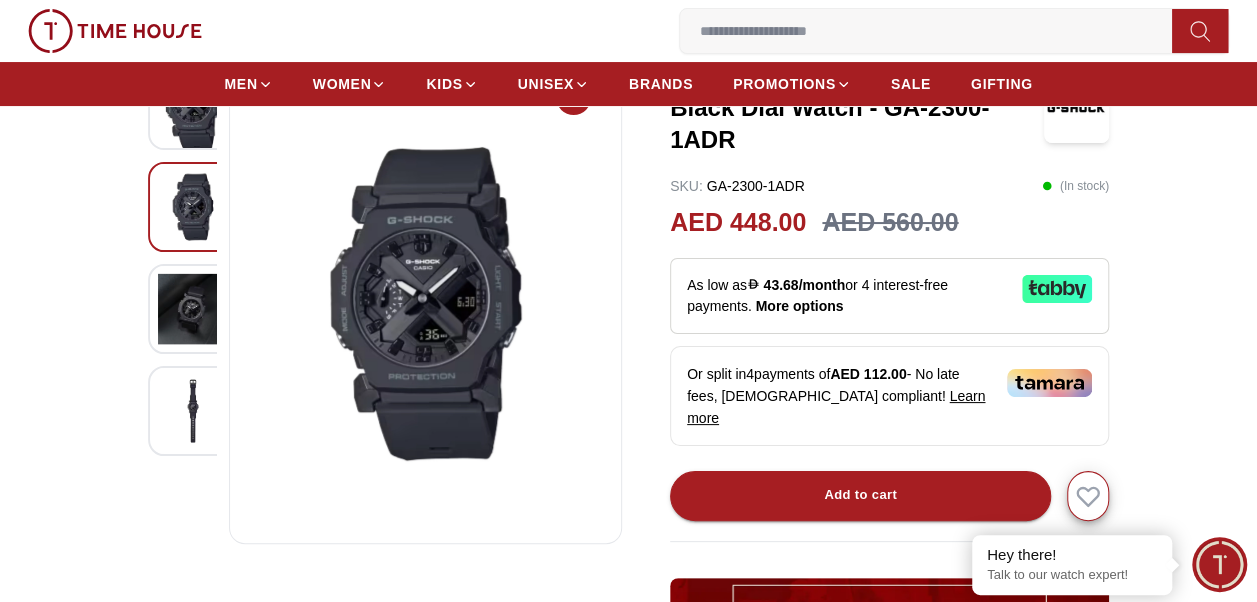 scroll, scrollTop: 156, scrollLeft: 0, axis: vertical 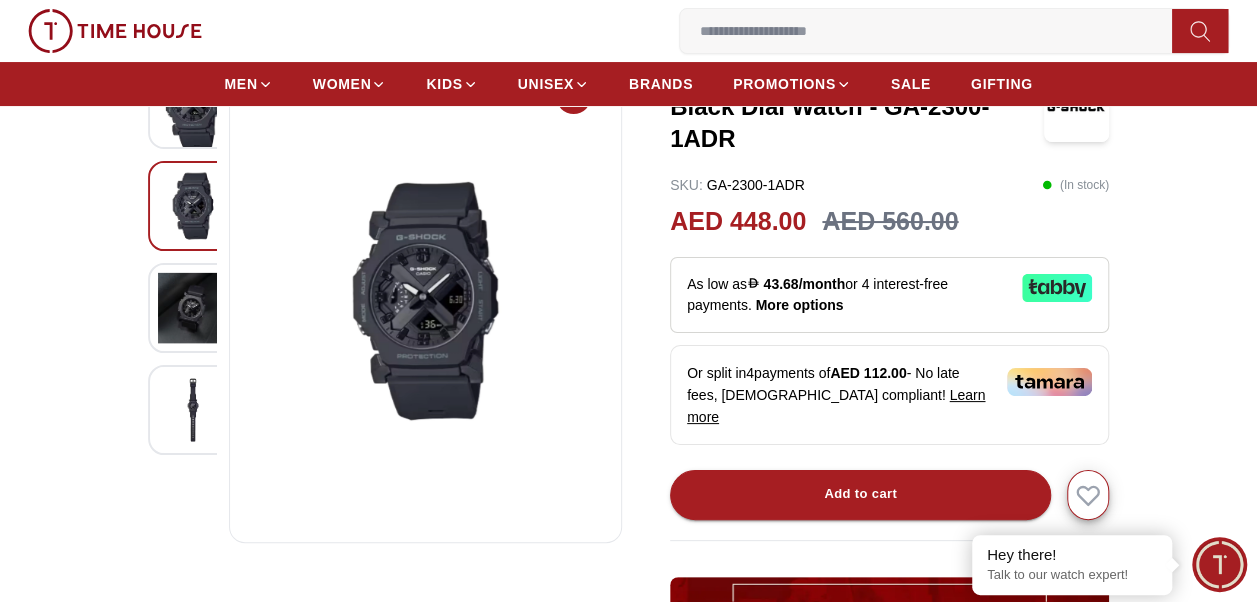 click at bounding box center [193, 307] 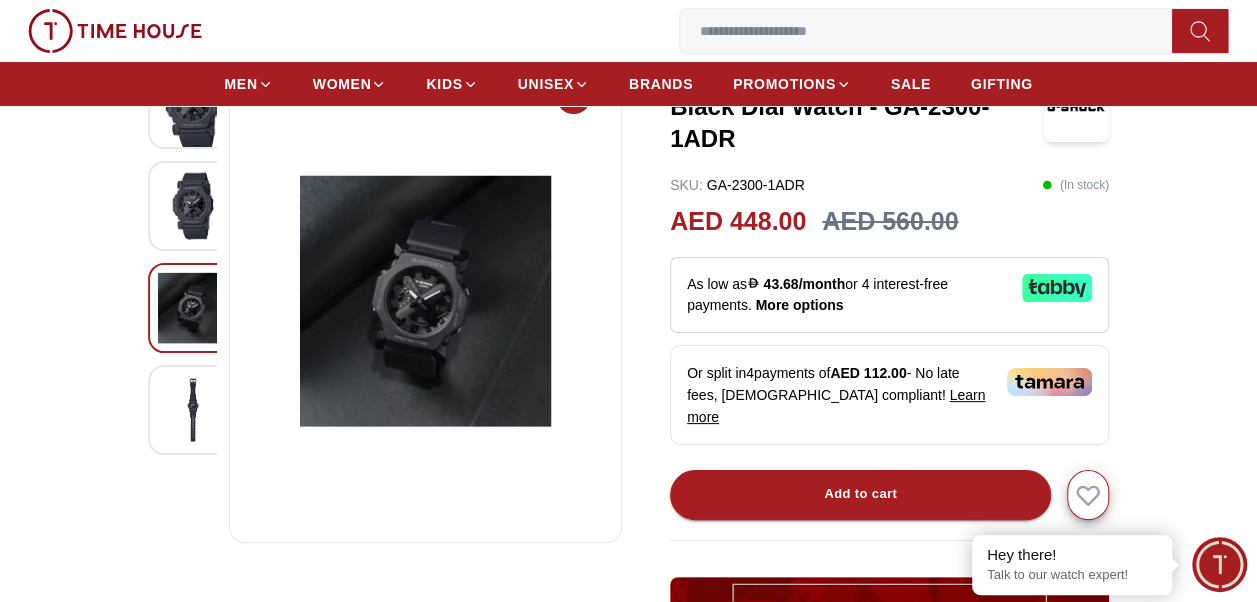 click at bounding box center (193, 409) 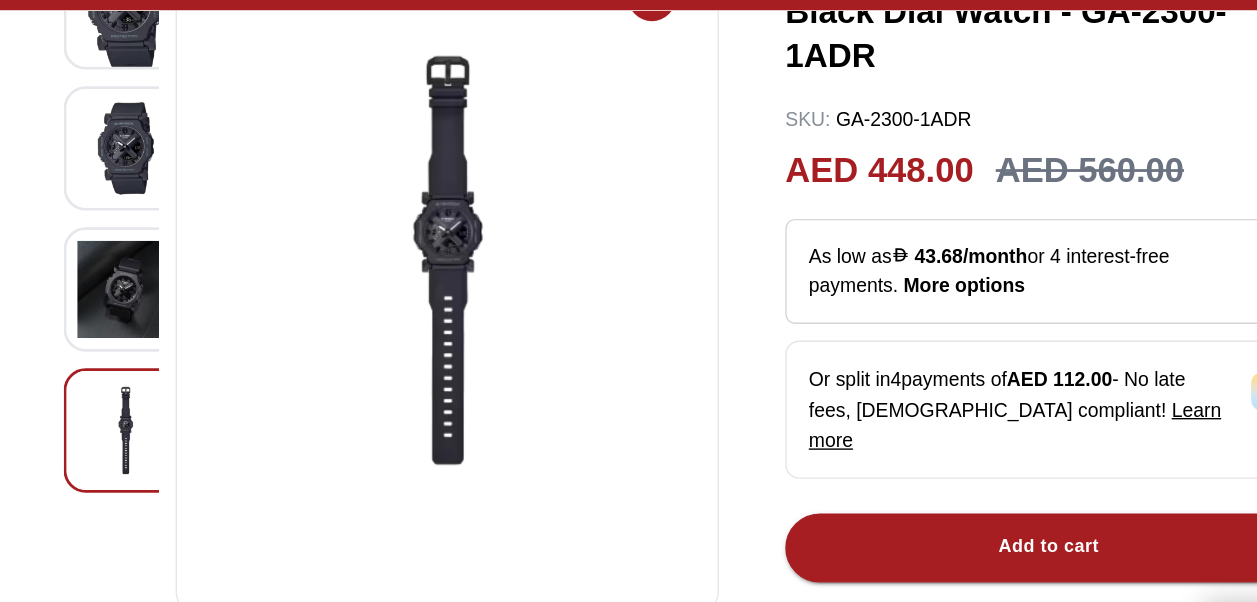 scroll, scrollTop: 156, scrollLeft: 0, axis: vertical 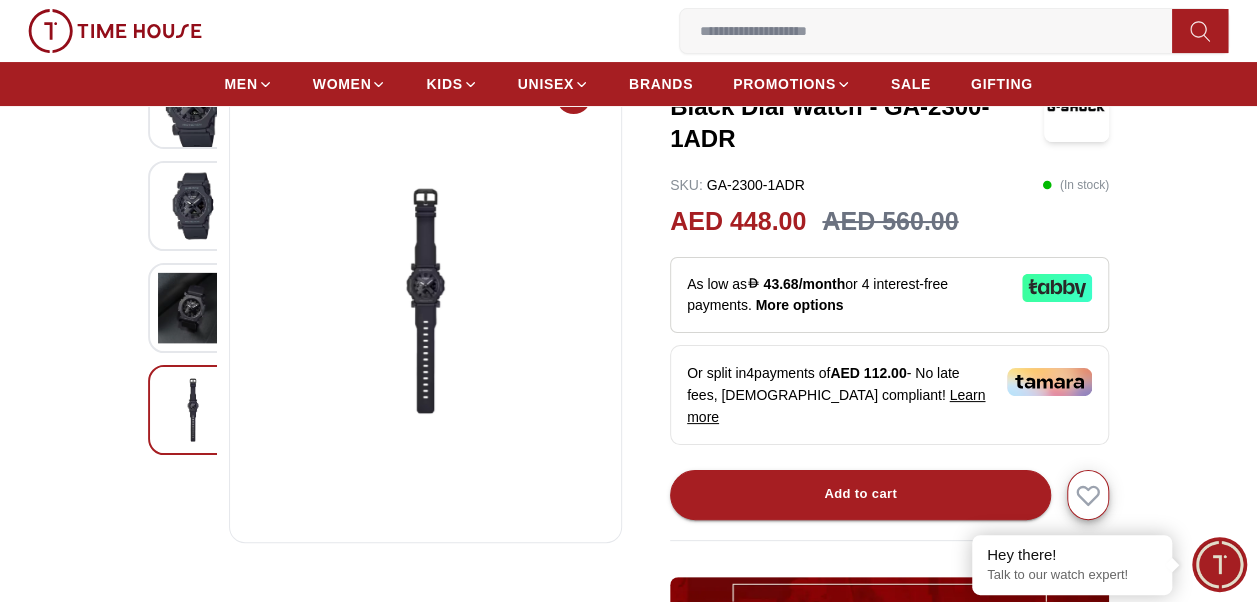 click at bounding box center [193, 307] 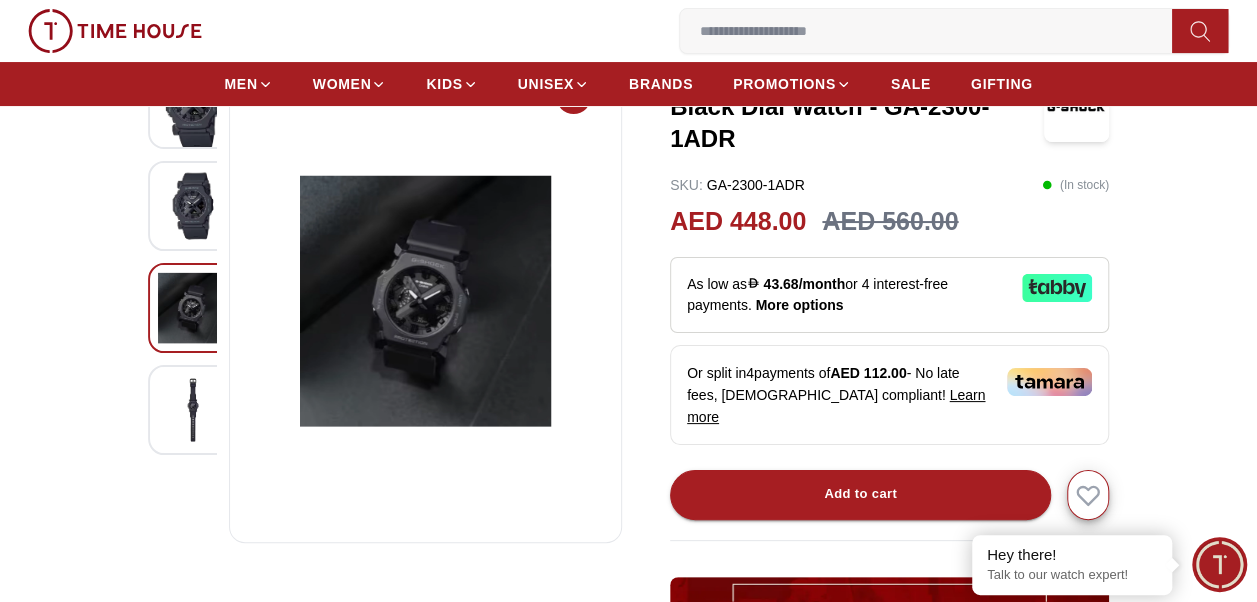 click at bounding box center (193, 205) 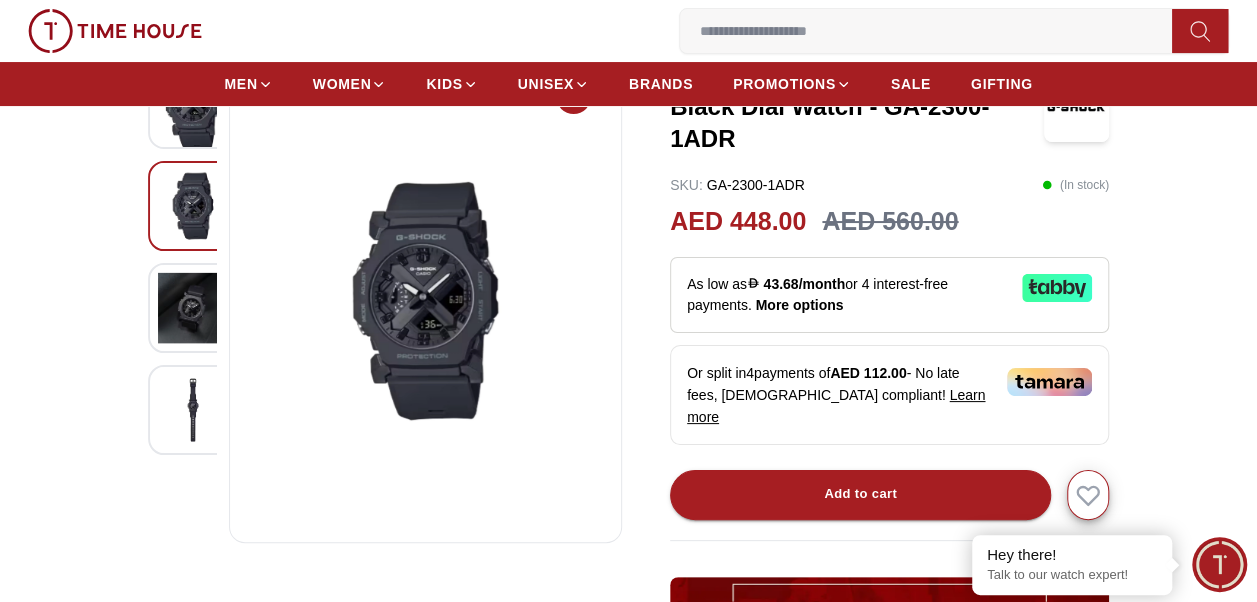 click at bounding box center [193, 307] 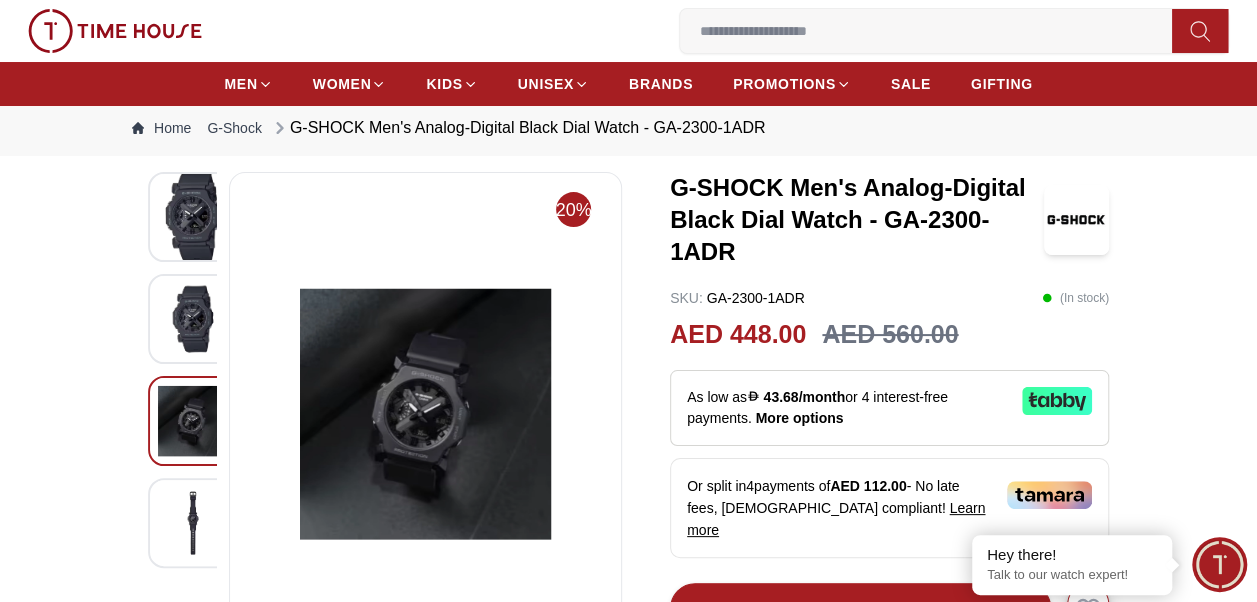 scroll, scrollTop: 42, scrollLeft: 0, axis: vertical 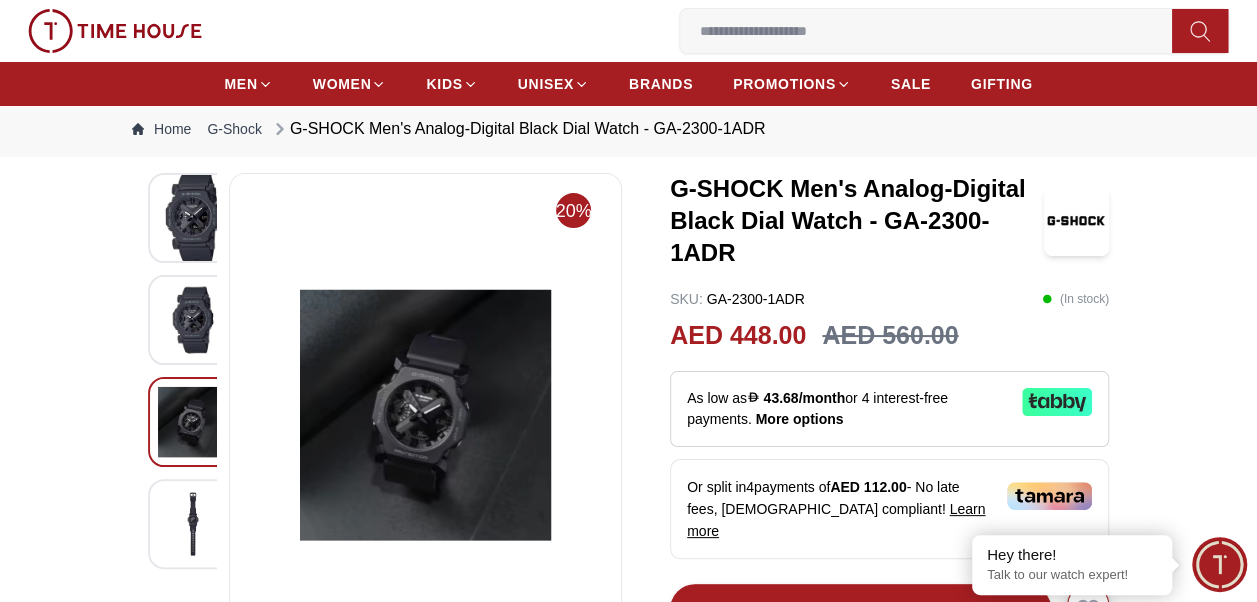 click at bounding box center (193, 218) 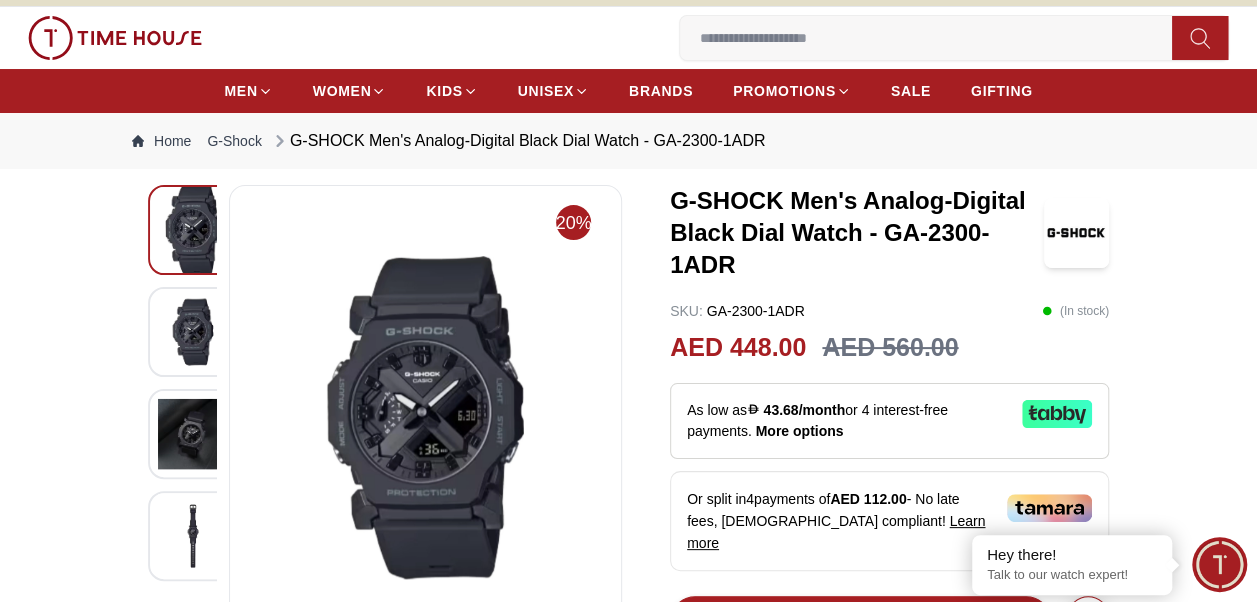 scroll, scrollTop: 32, scrollLeft: 0, axis: vertical 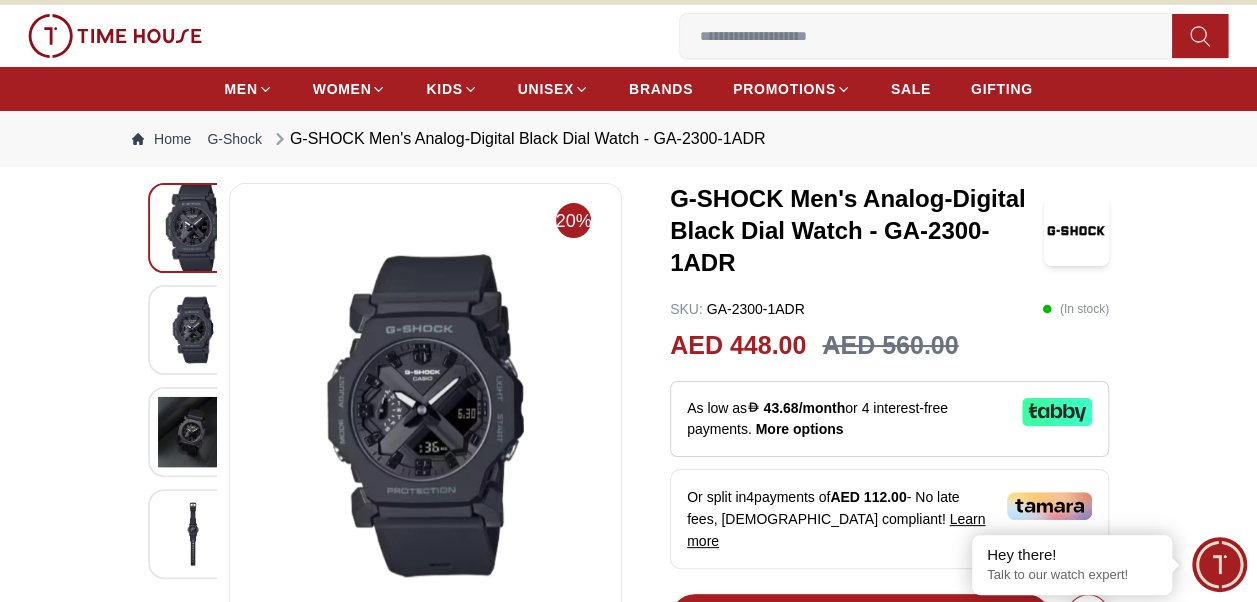 click at bounding box center [193, 329] 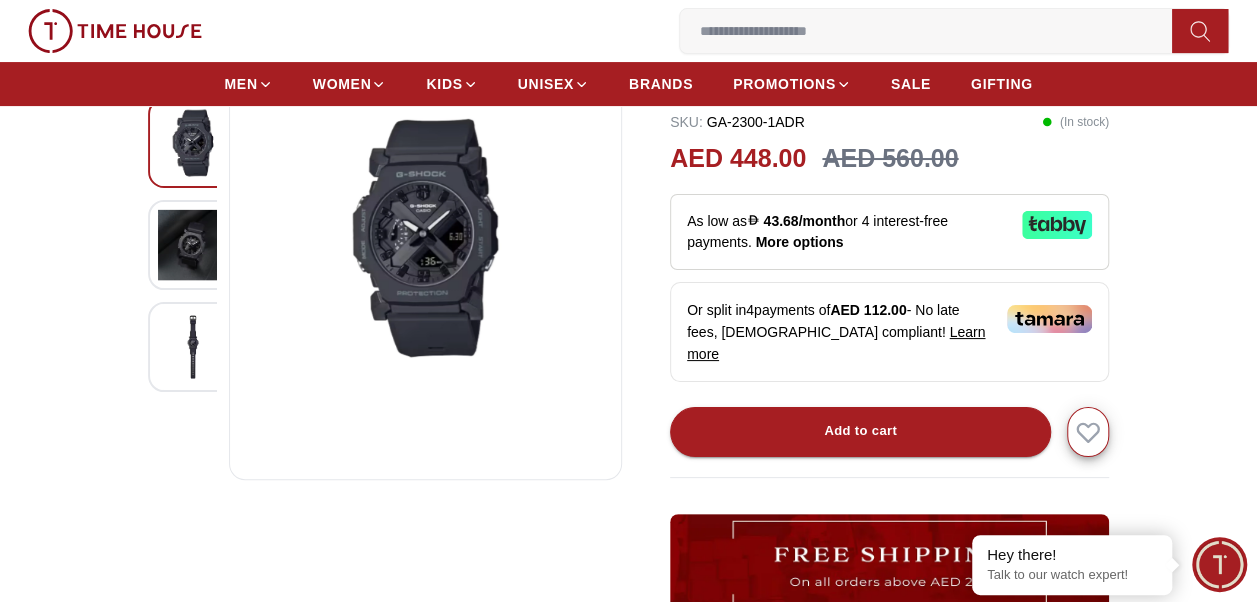 scroll, scrollTop: 220, scrollLeft: 0, axis: vertical 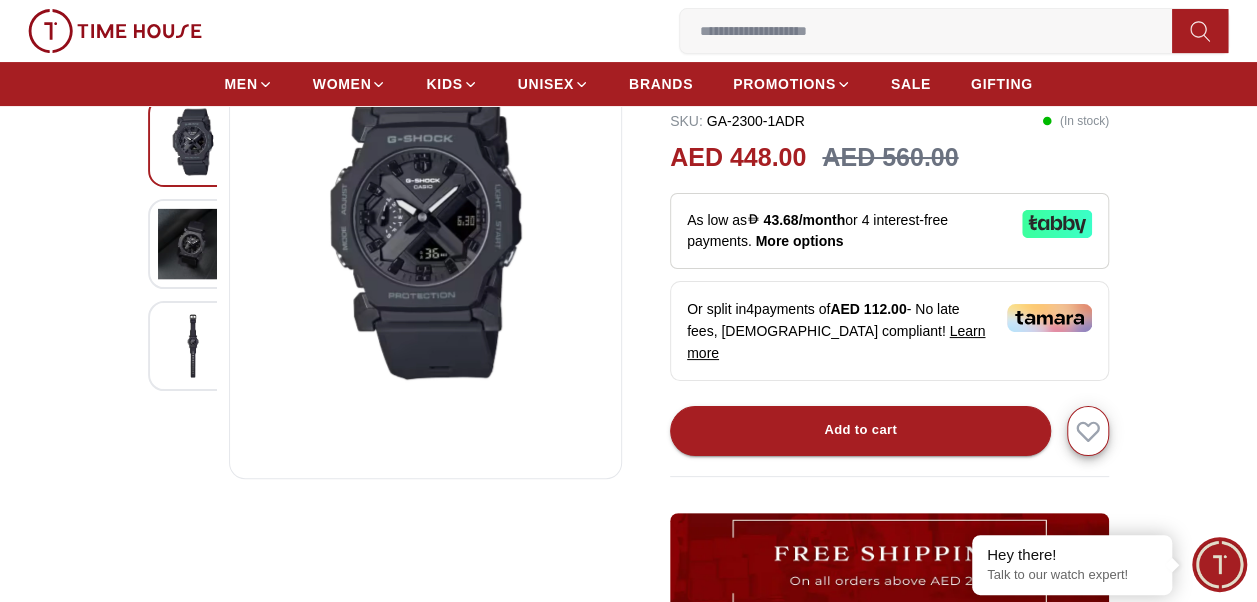 click at bounding box center (425, 237) 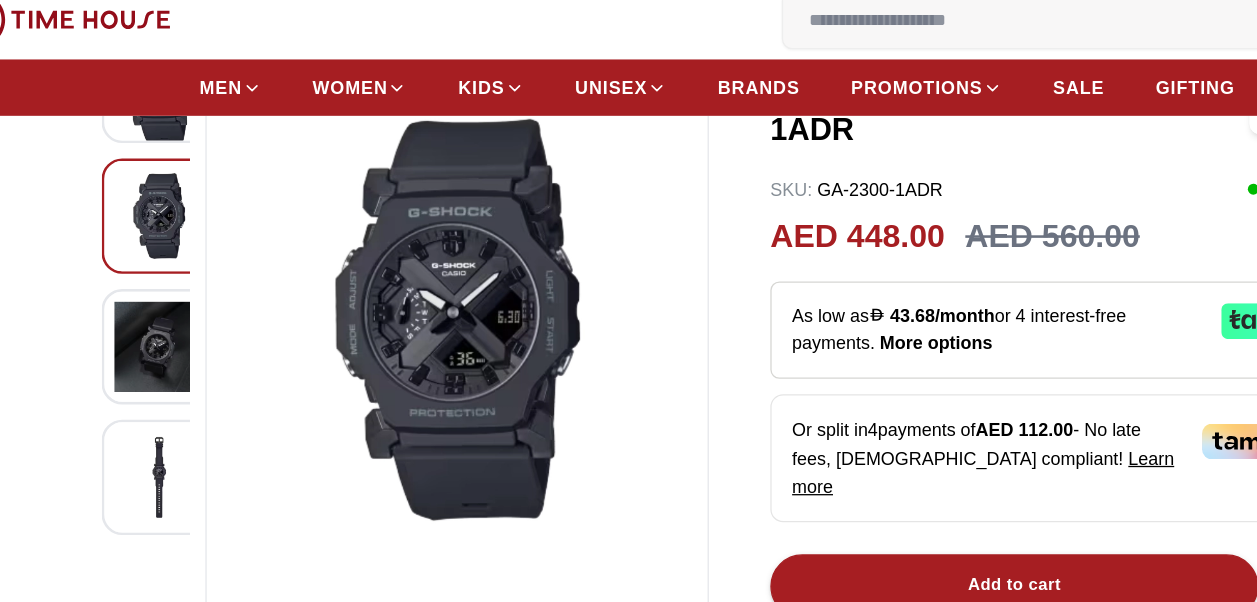 scroll, scrollTop: 177, scrollLeft: 0, axis: vertical 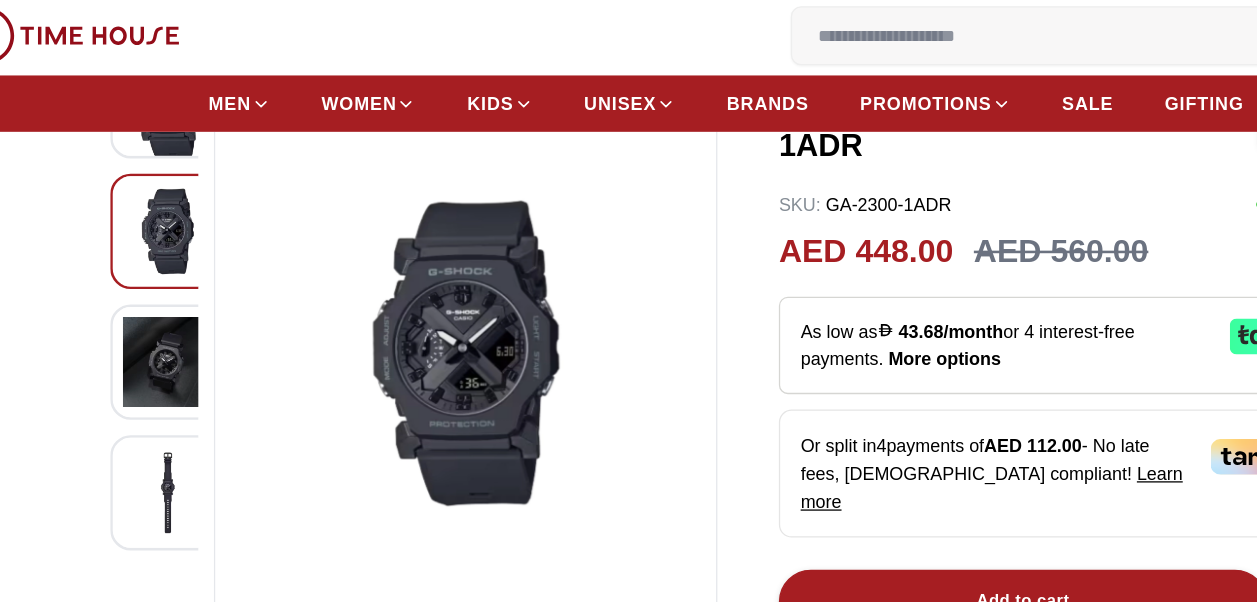 click at bounding box center [193, 285] 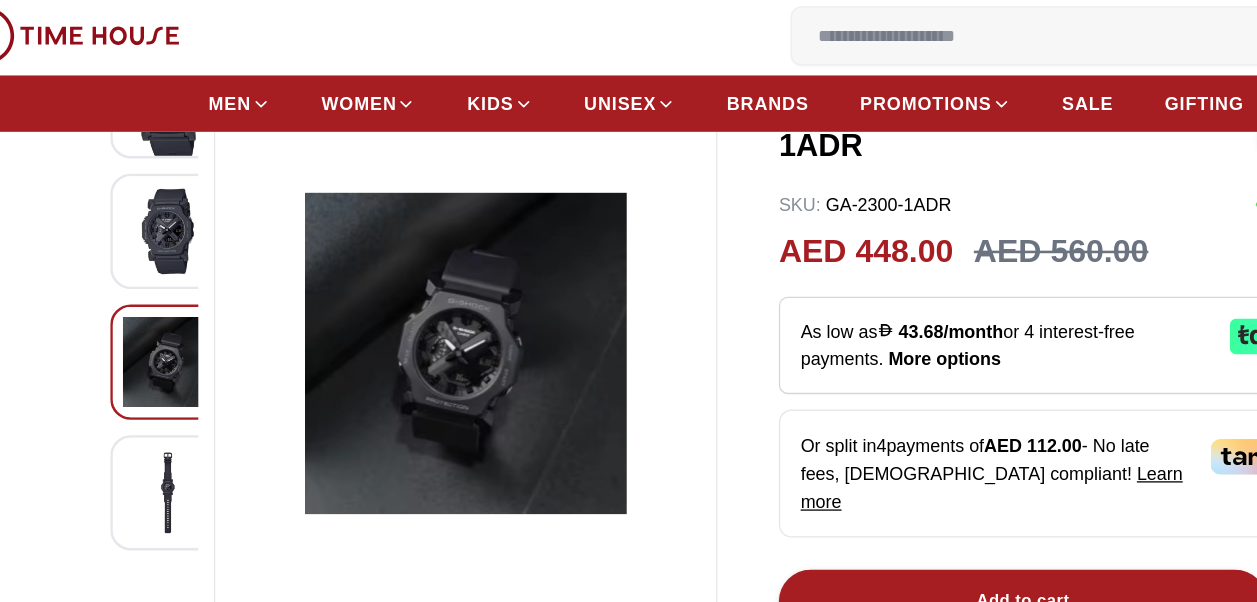 click at bounding box center [193, 387] 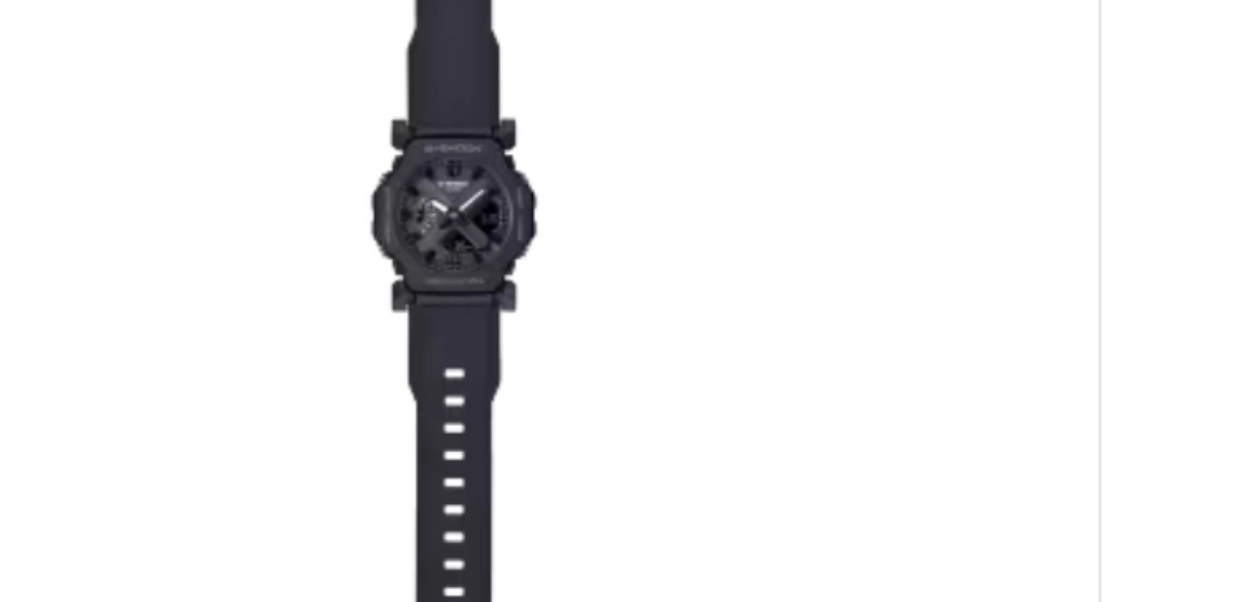 scroll, scrollTop: 178, scrollLeft: 0, axis: vertical 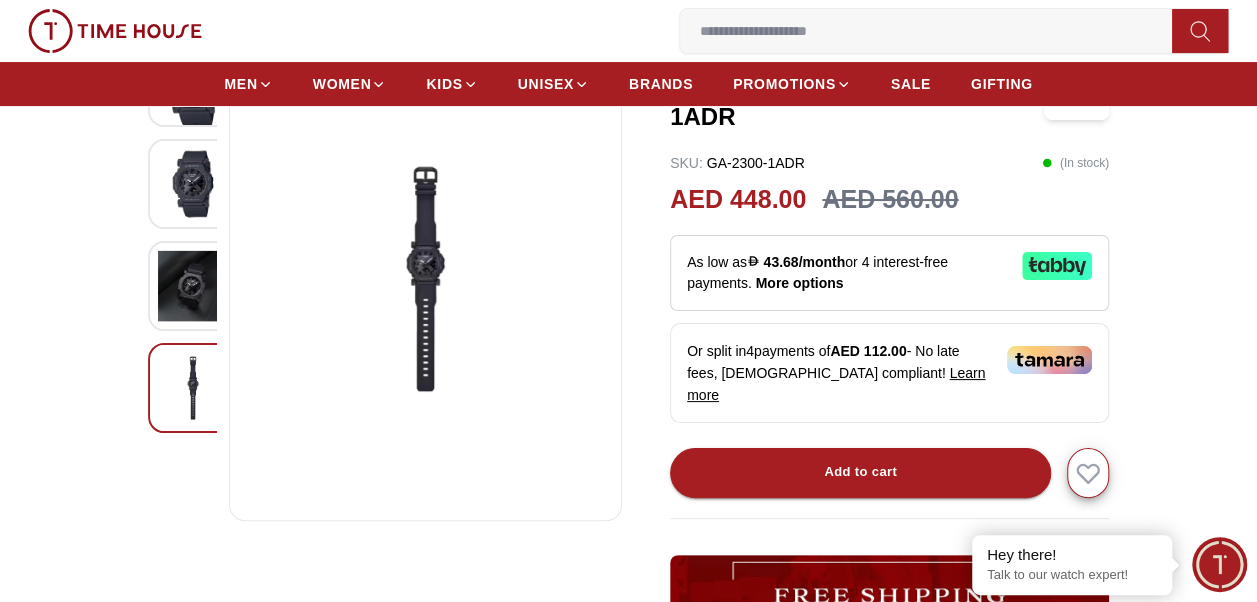 click at bounding box center [193, 183] 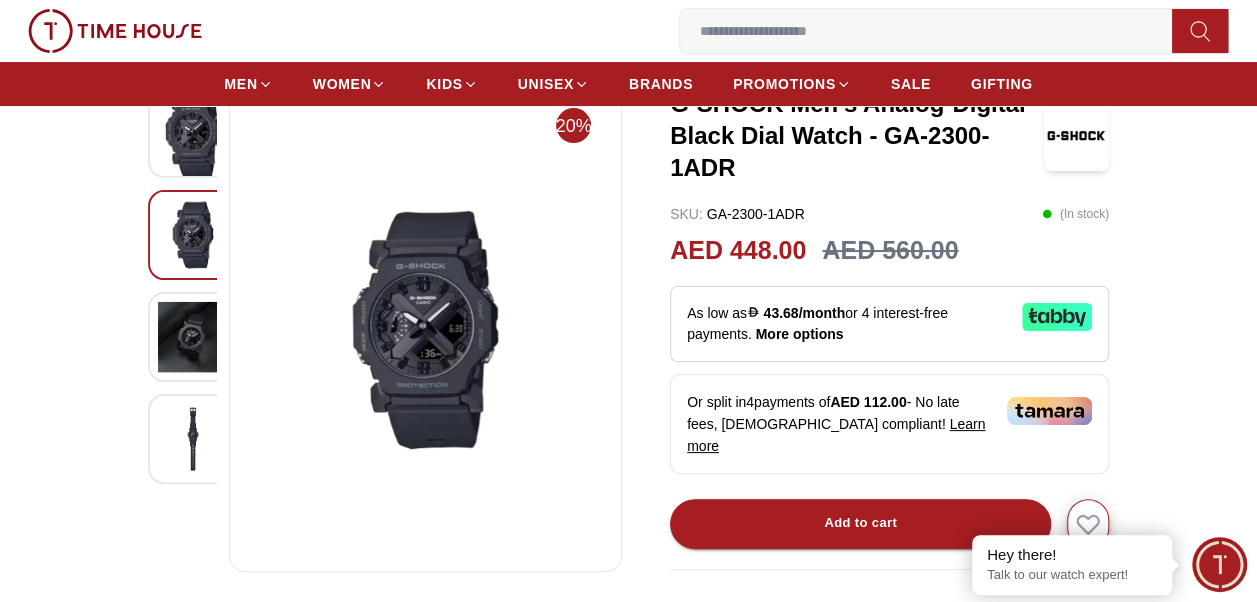 scroll, scrollTop: 124, scrollLeft: 0, axis: vertical 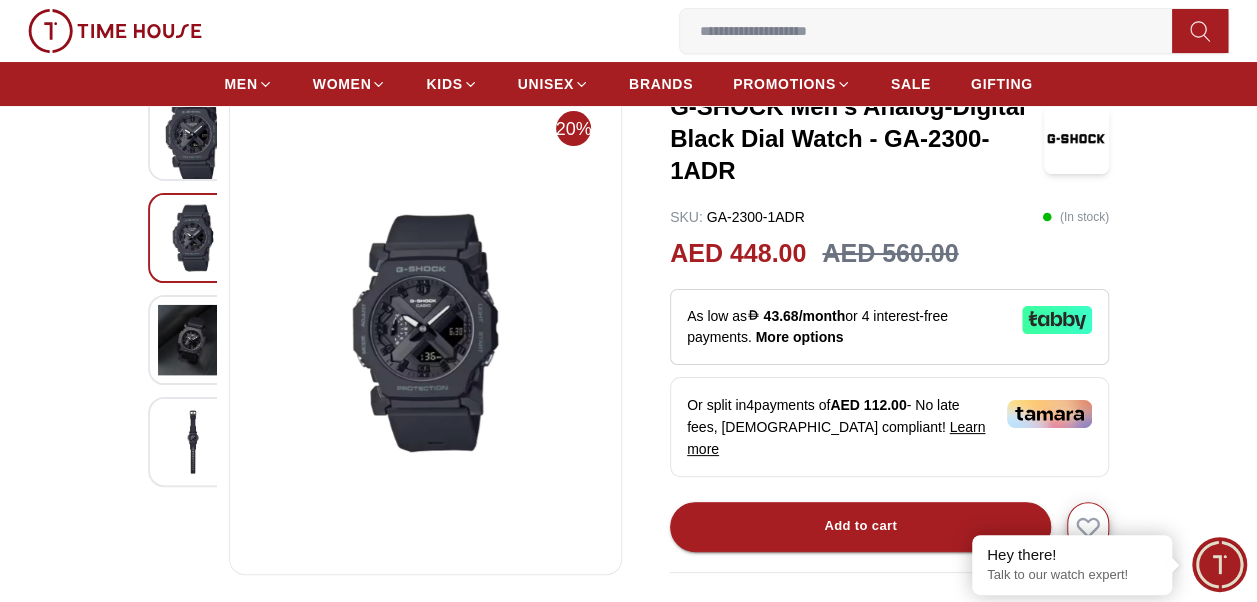 click at bounding box center [193, 136] 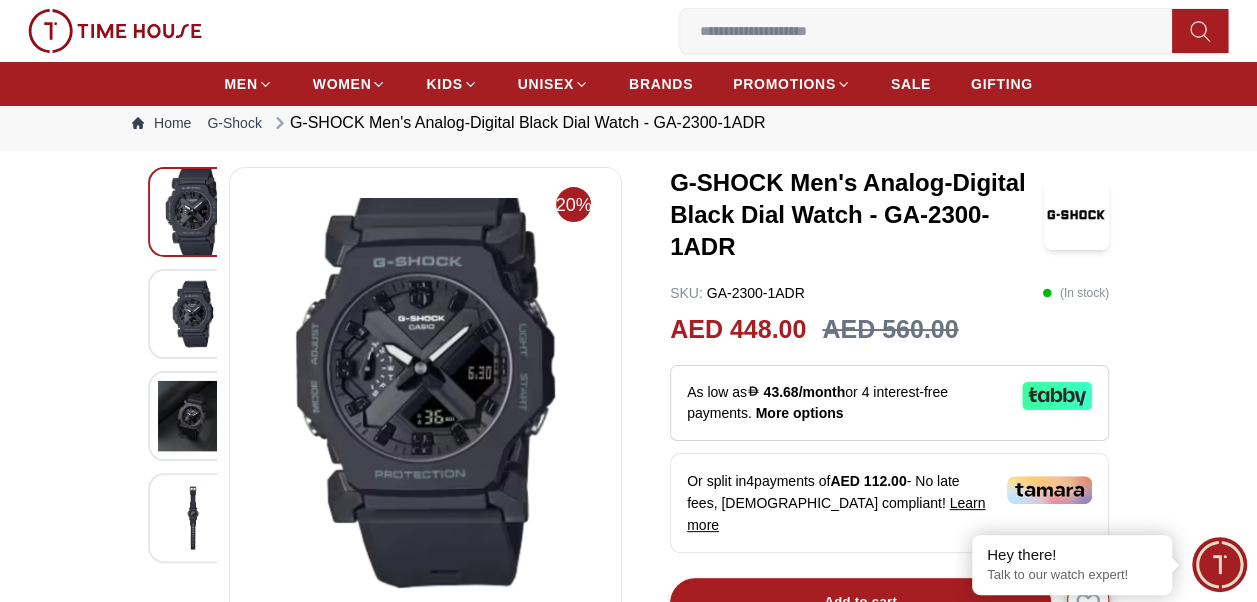 scroll, scrollTop: 47, scrollLeft: 0, axis: vertical 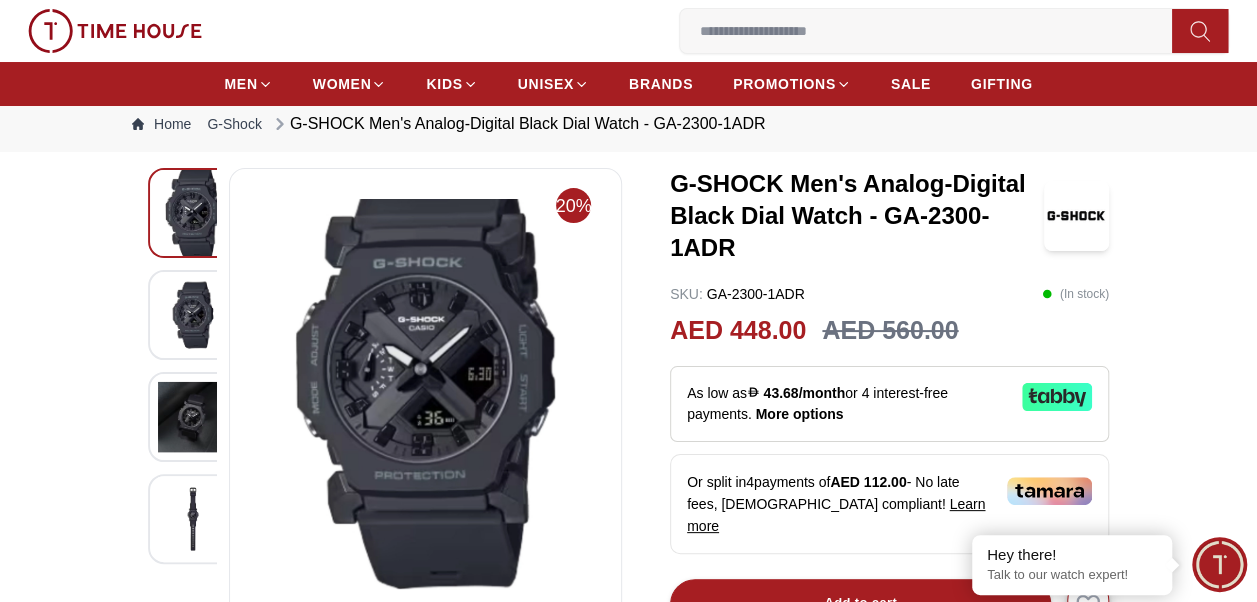 click at bounding box center (425, 400) 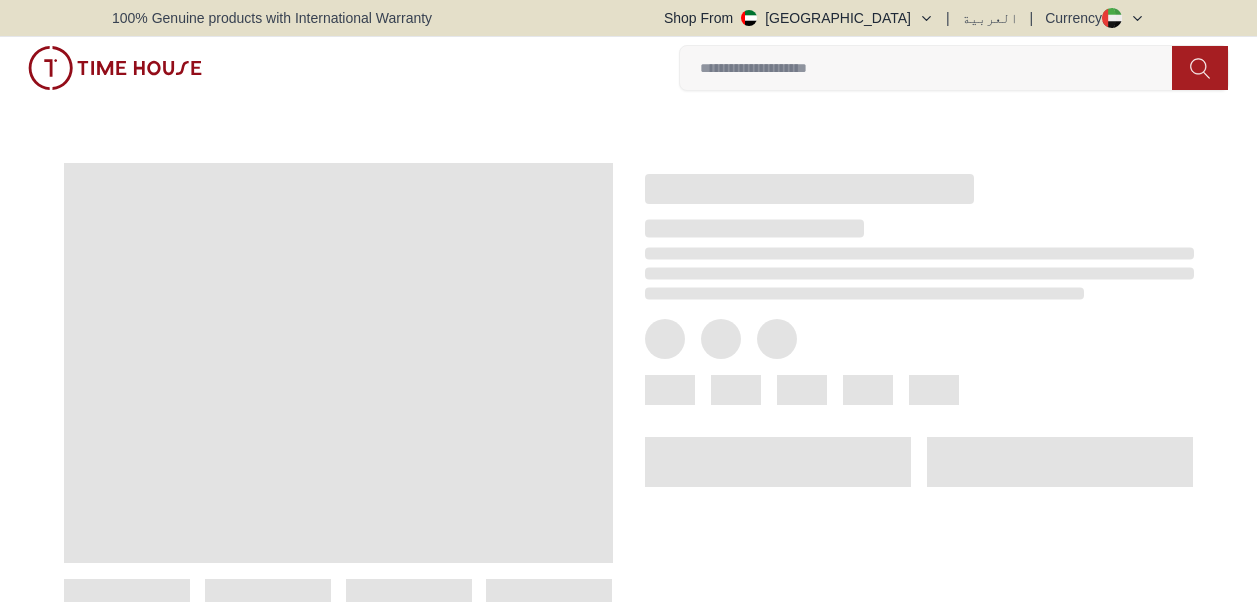 scroll, scrollTop: 0, scrollLeft: 0, axis: both 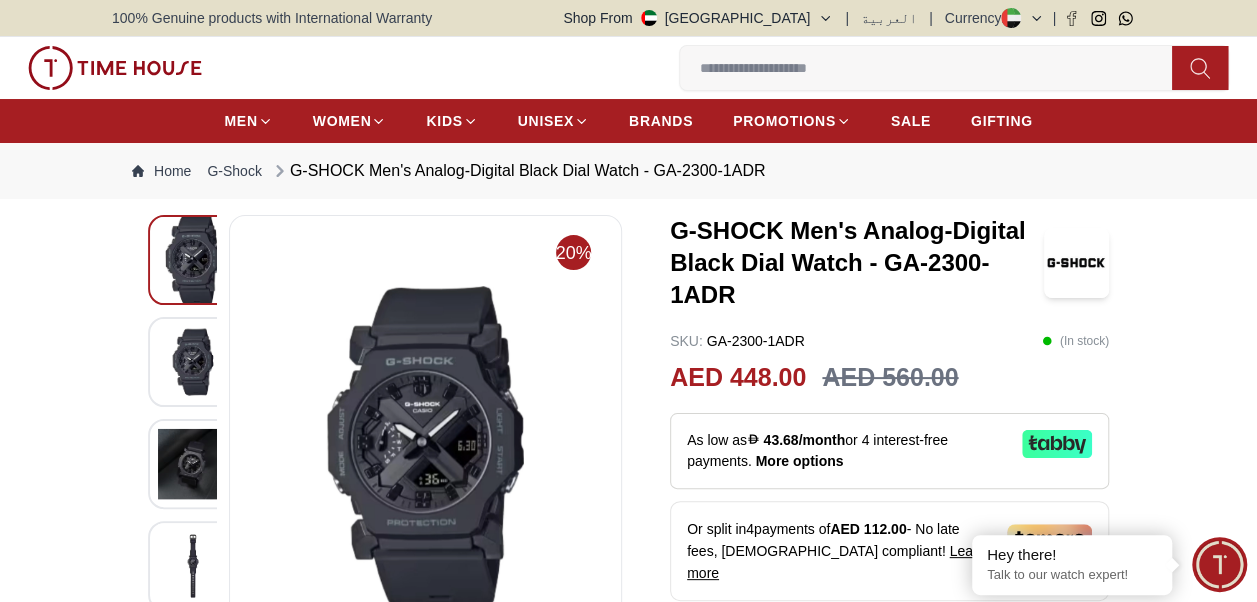 click at bounding box center (934, 68) 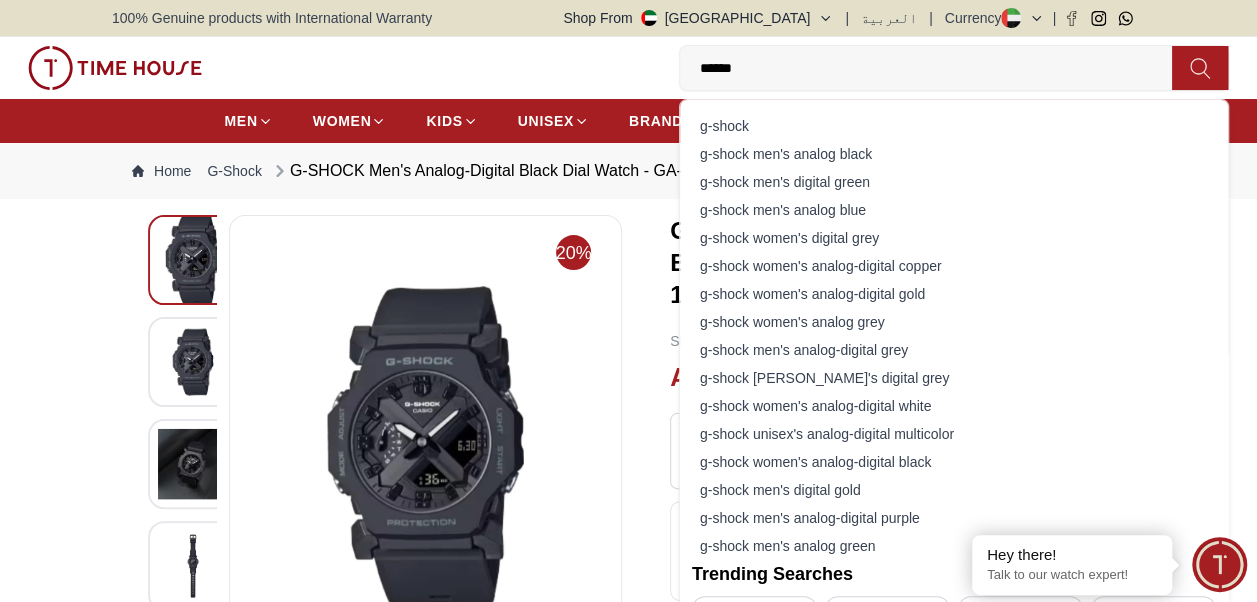 type on "*******" 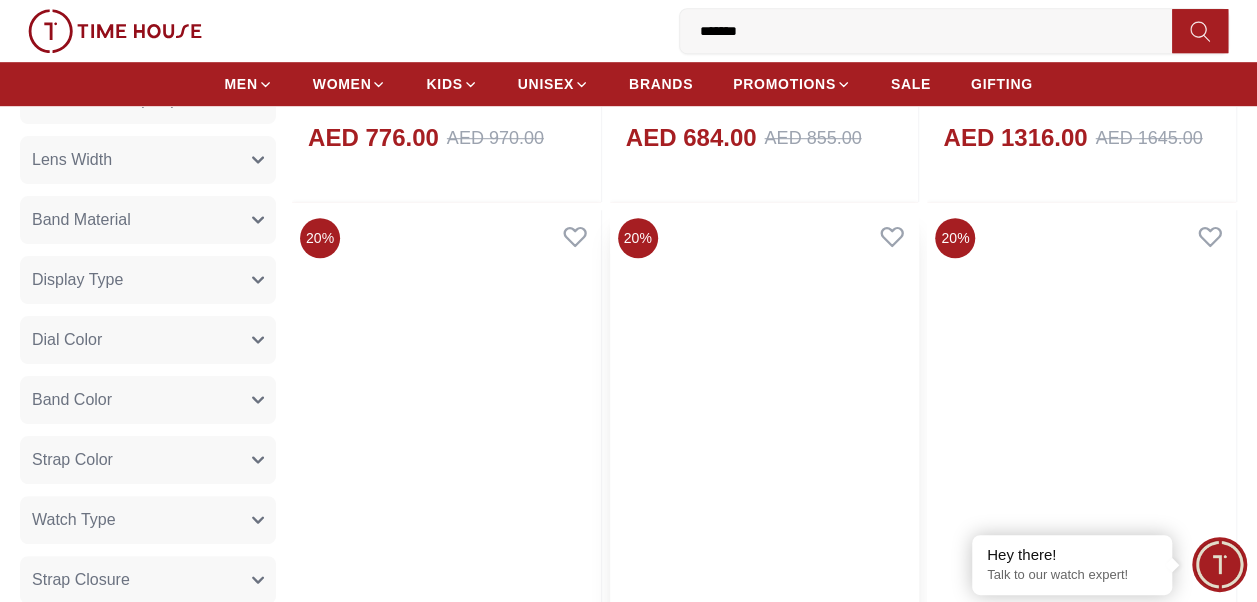 scroll, scrollTop: 855, scrollLeft: 0, axis: vertical 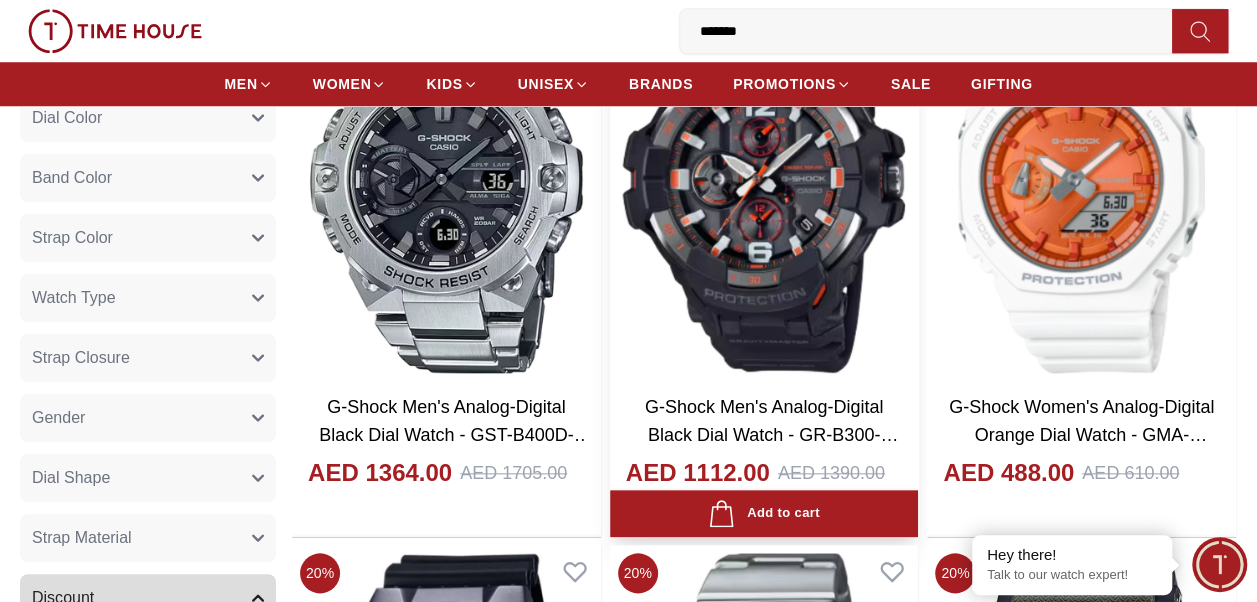 click at bounding box center [764, 184] 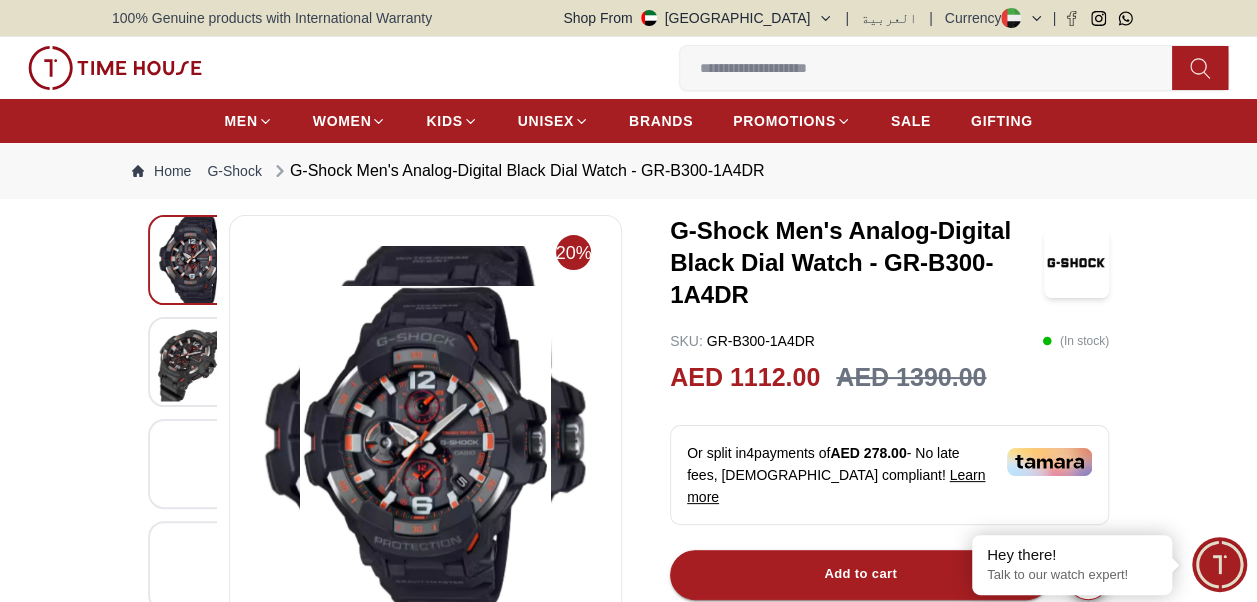 scroll, scrollTop: 127, scrollLeft: 0, axis: vertical 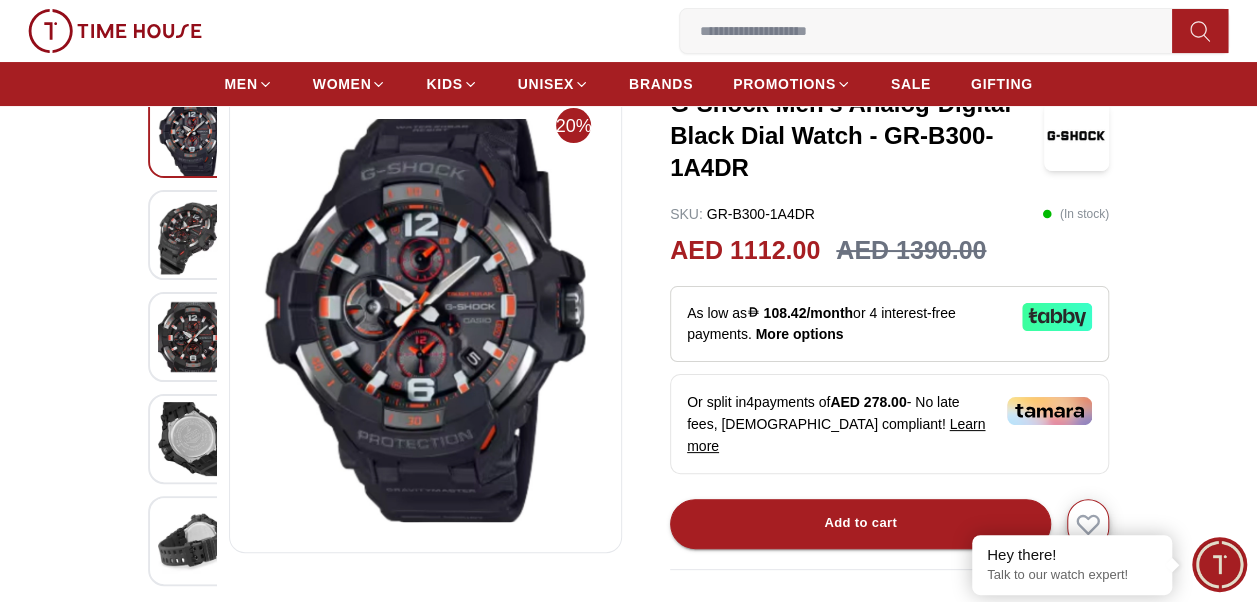 click at bounding box center (425, 320) 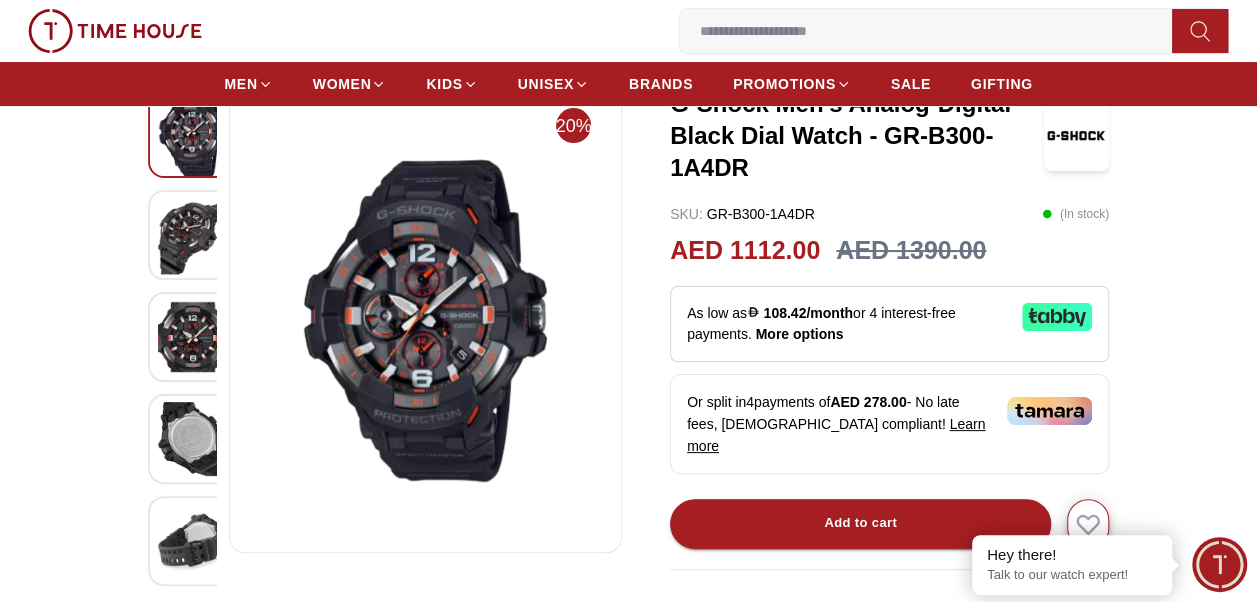 click at bounding box center [182, 577] 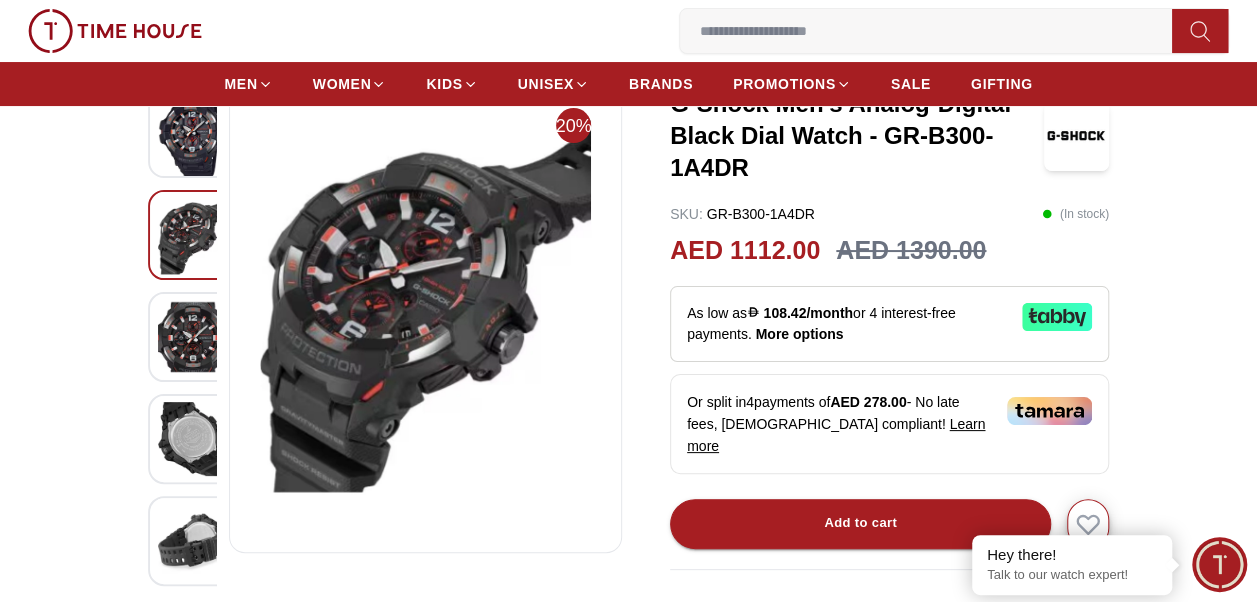 click at bounding box center [425, 320] 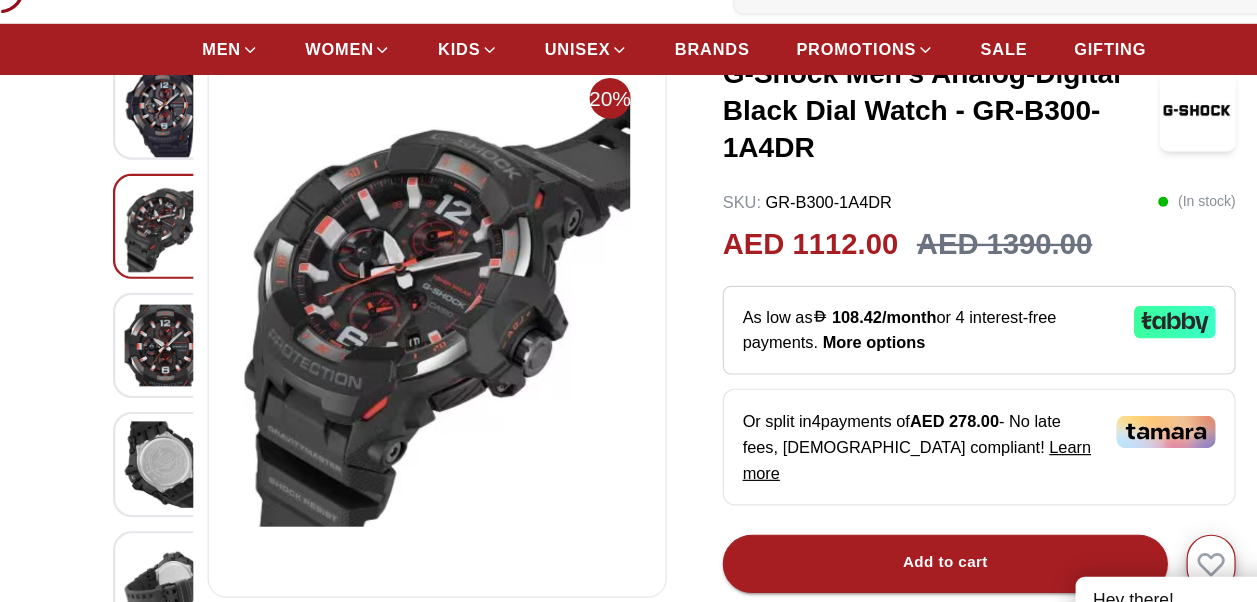 scroll, scrollTop: 127, scrollLeft: 0, axis: vertical 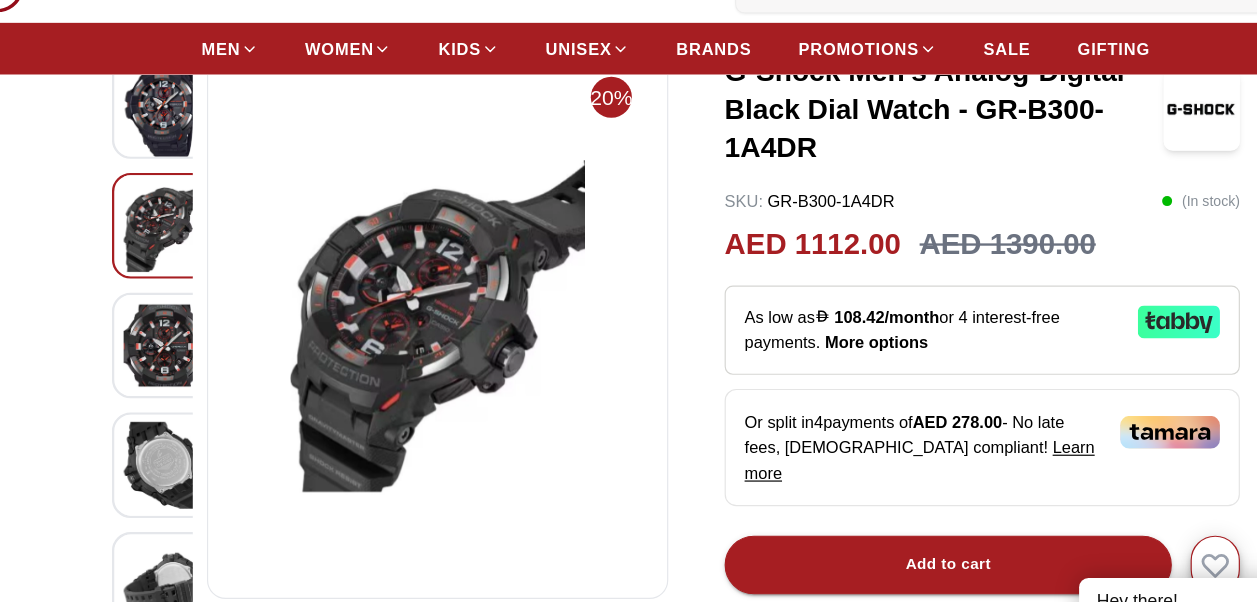 click at bounding box center [193, 337] 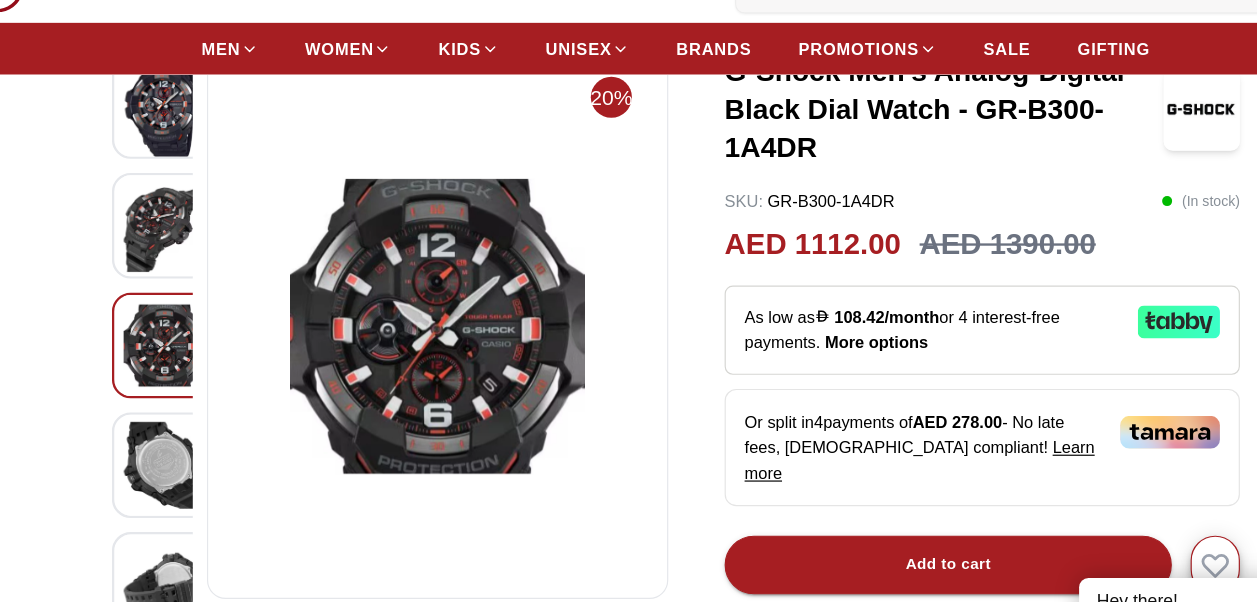 click at bounding box center [193, 235] 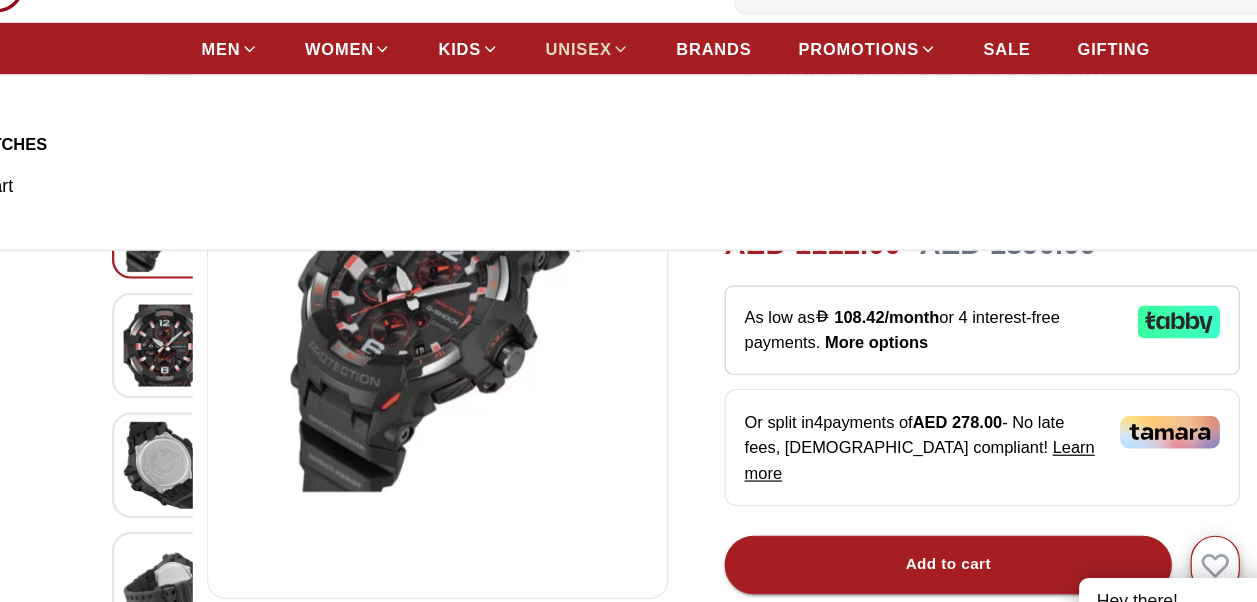 scroll, scrollTop: 0, scrollLeft: 0, axis: both 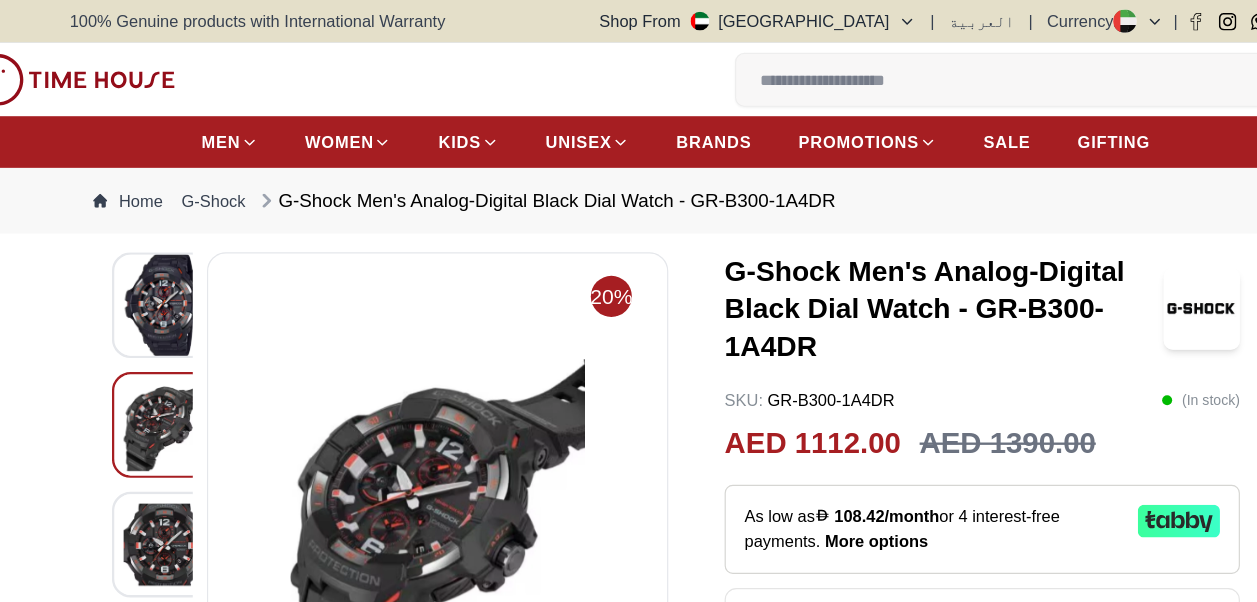 click at bounding box center [934, 68] 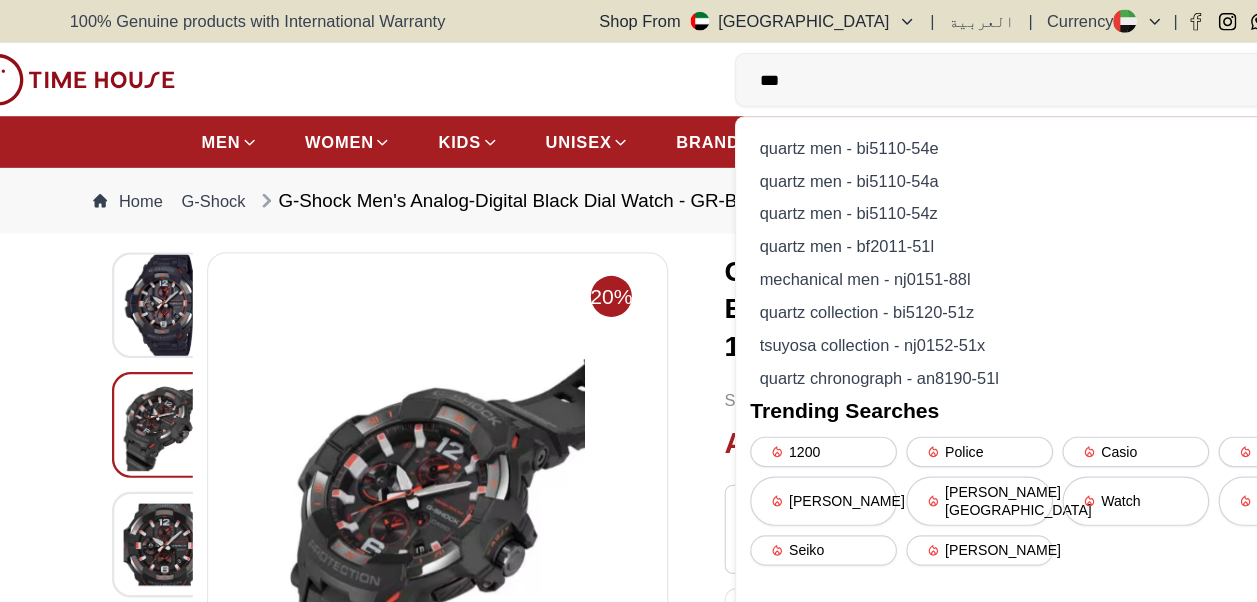 type on "****" 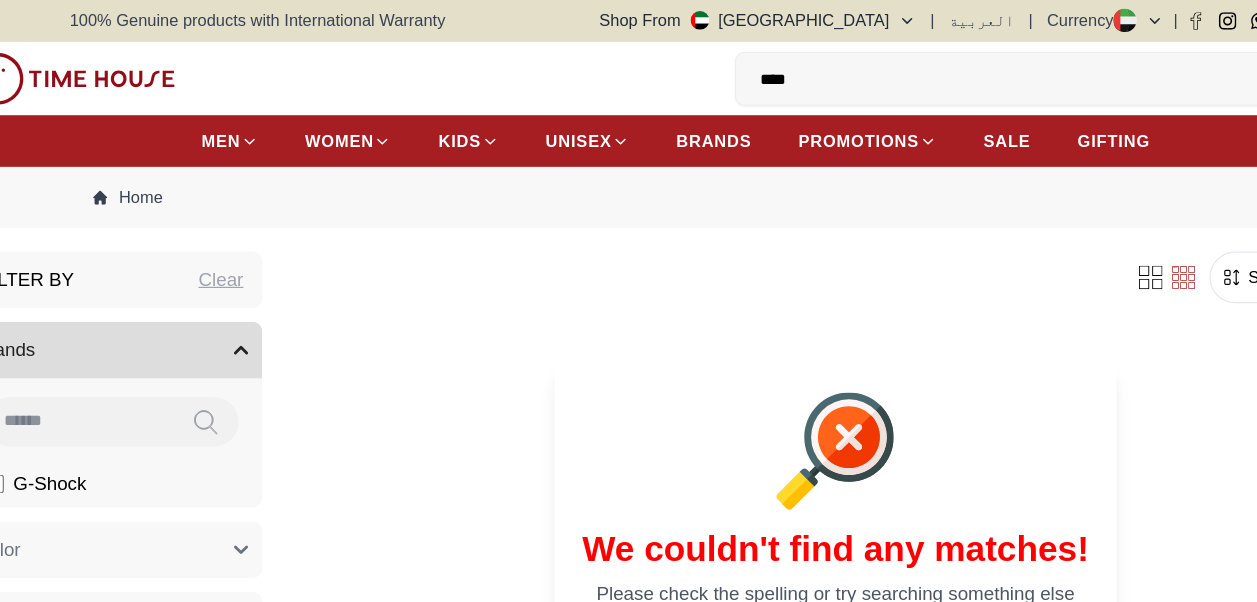 click on "****" at bounding box center [934, 68] 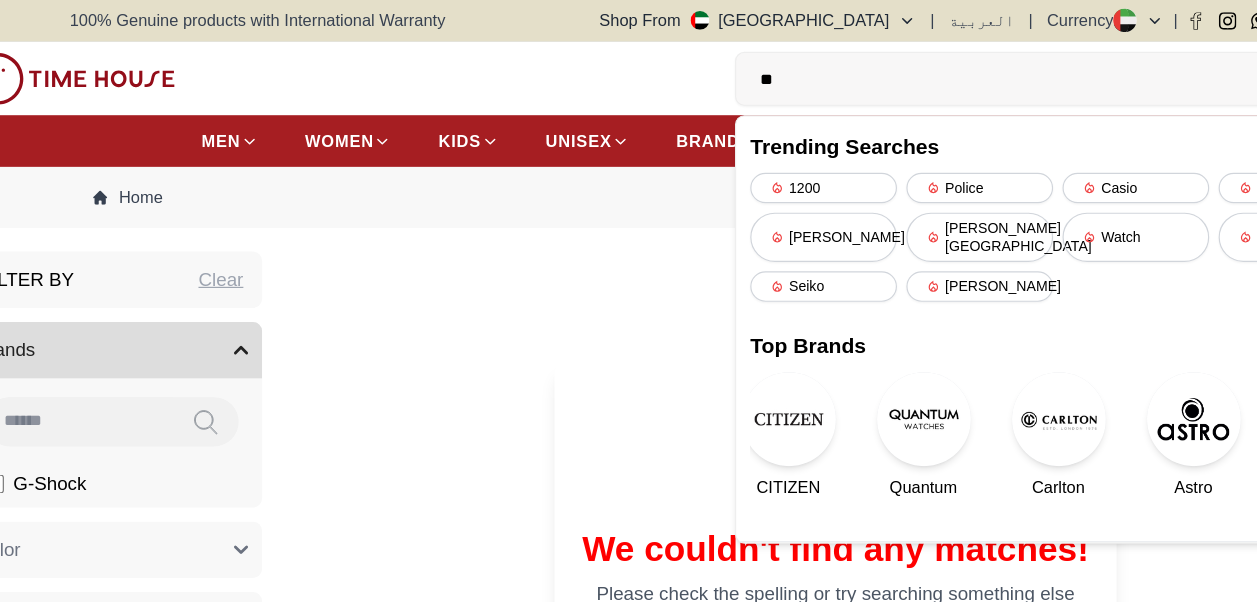 type on "*" 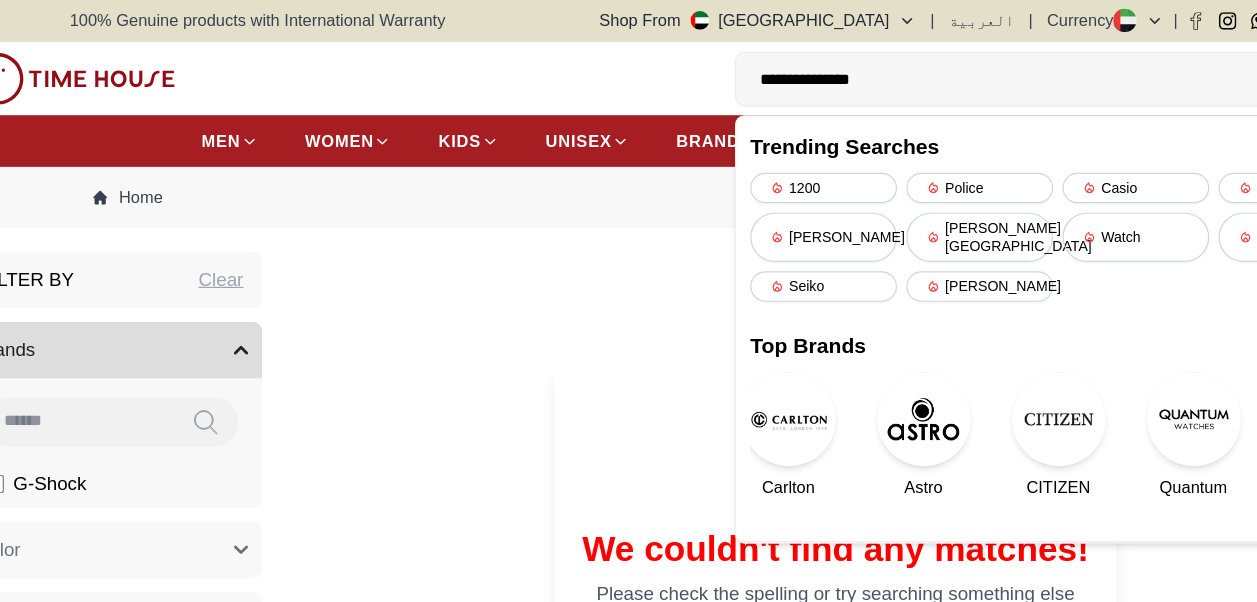 type on "**********" 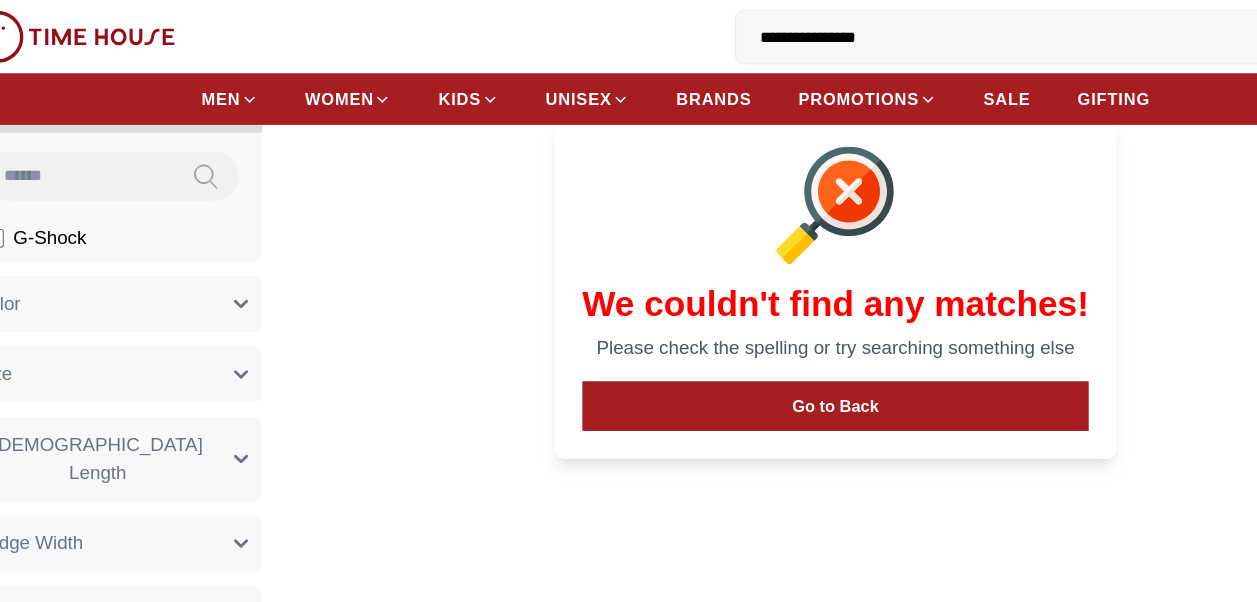 scroll, scrollTop: 0, scrollLeft: 0, axis: both 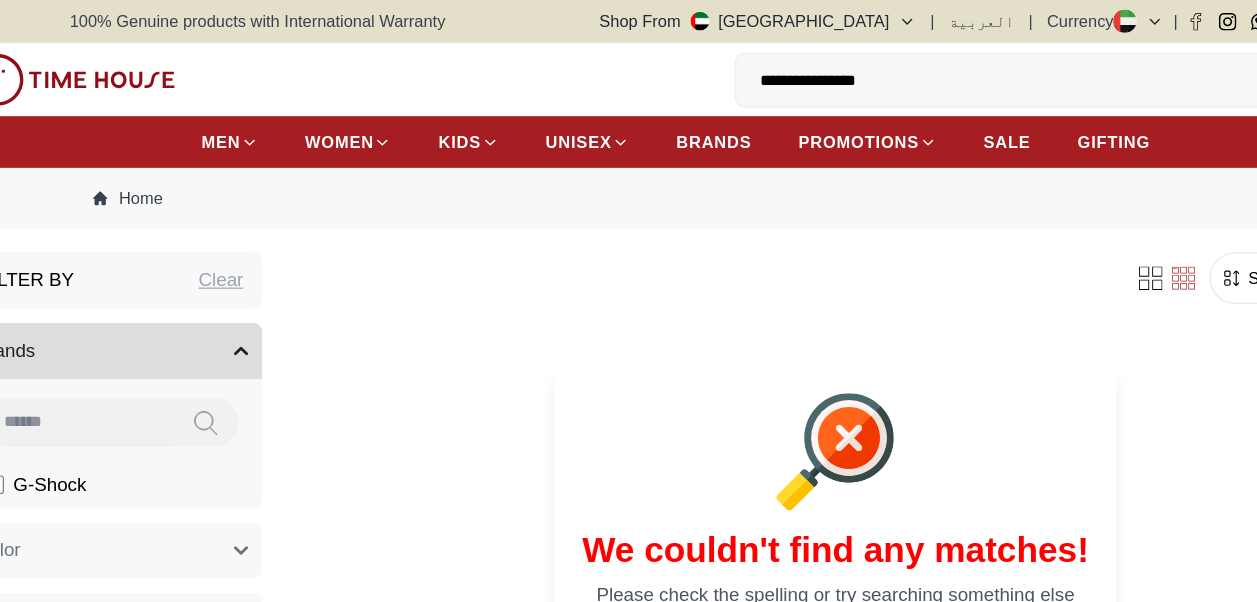 click on "**********" at bounding box center [934, 68] 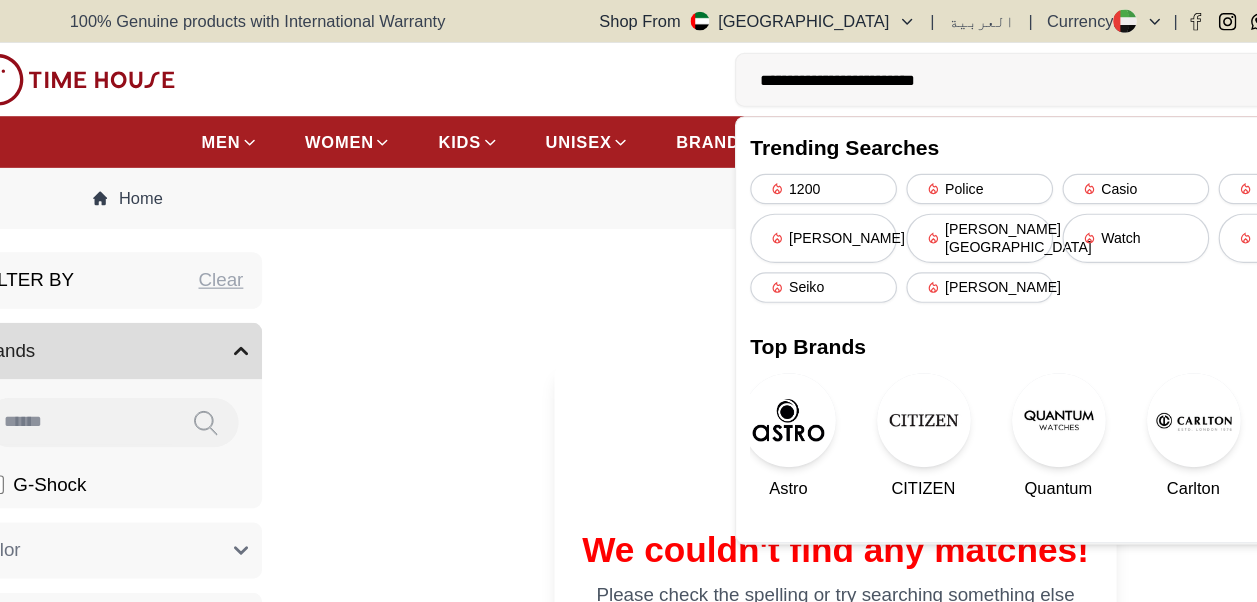 type on "**********" 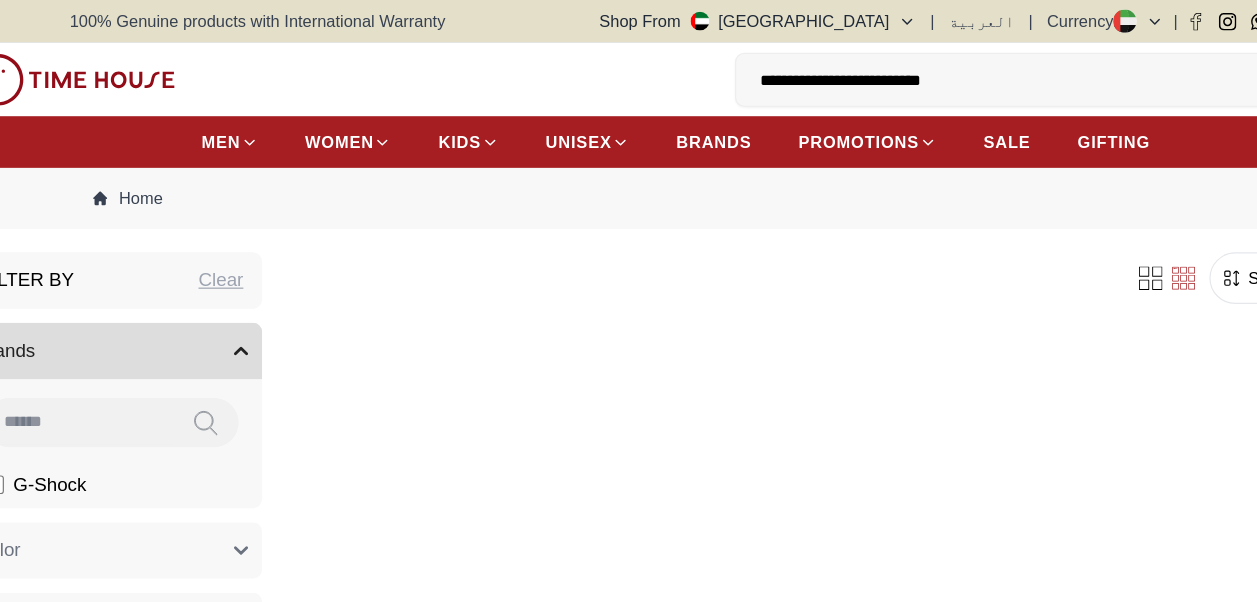 click on "**********" at bounding box center [934, 68] 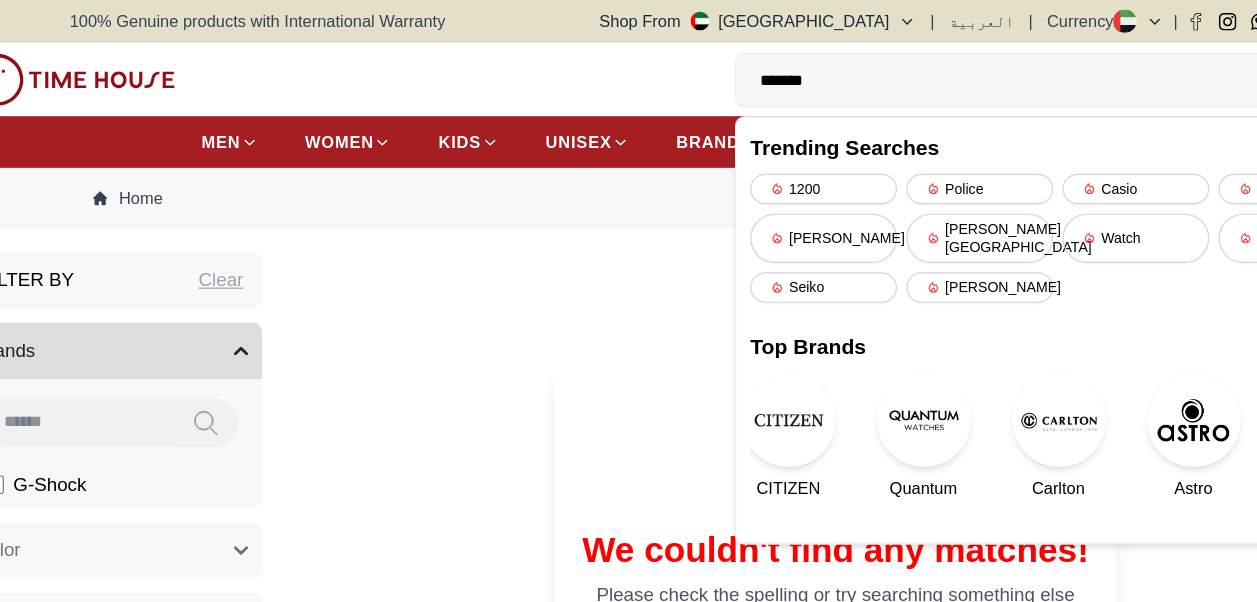 type on "******" 